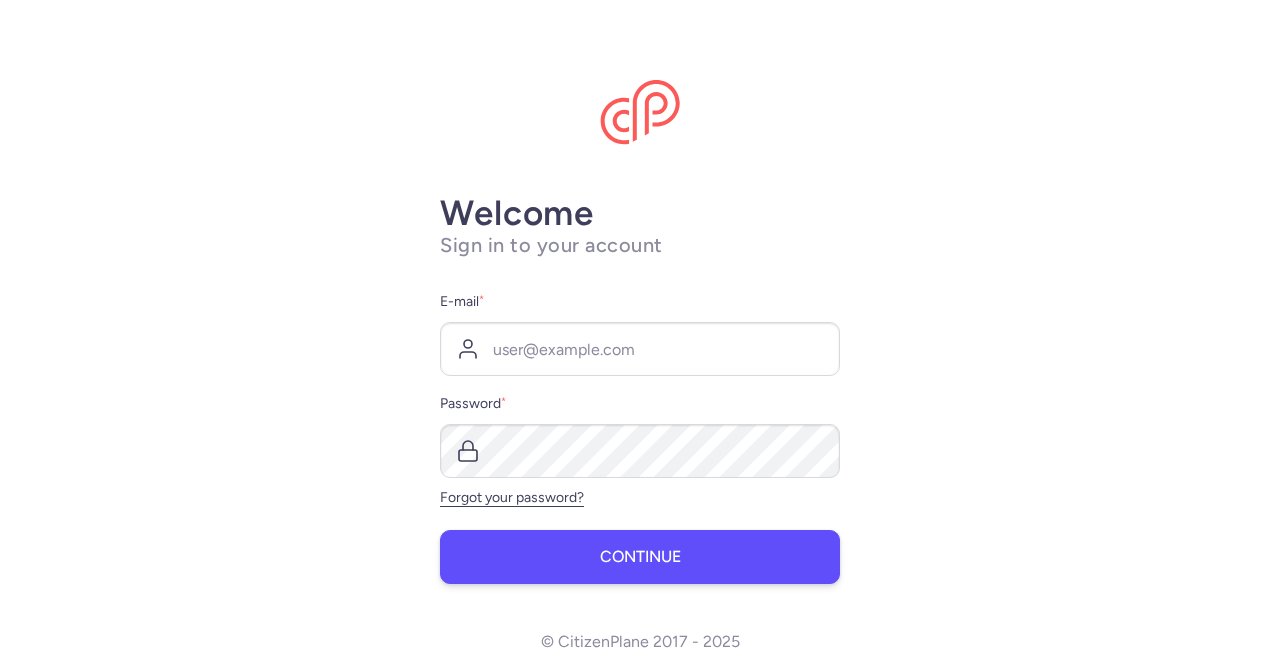 scroll, scrollTop: 0, scrollLeft: 0, axis: both 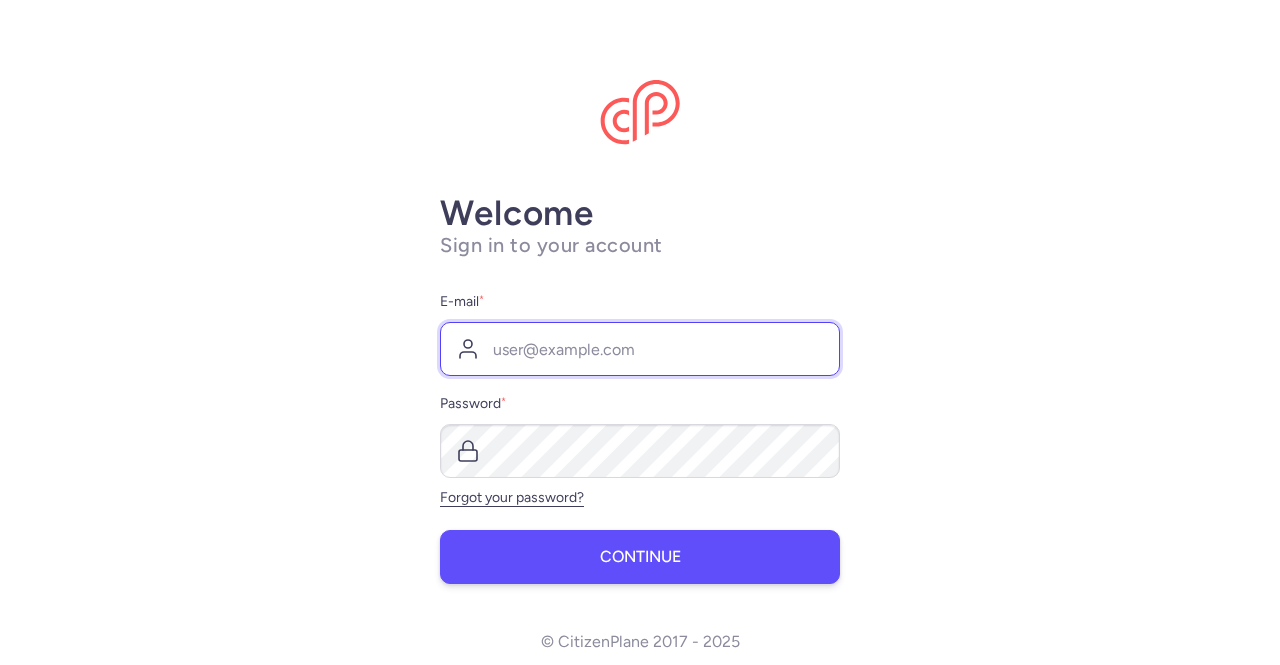 type on "[EMAIL]" 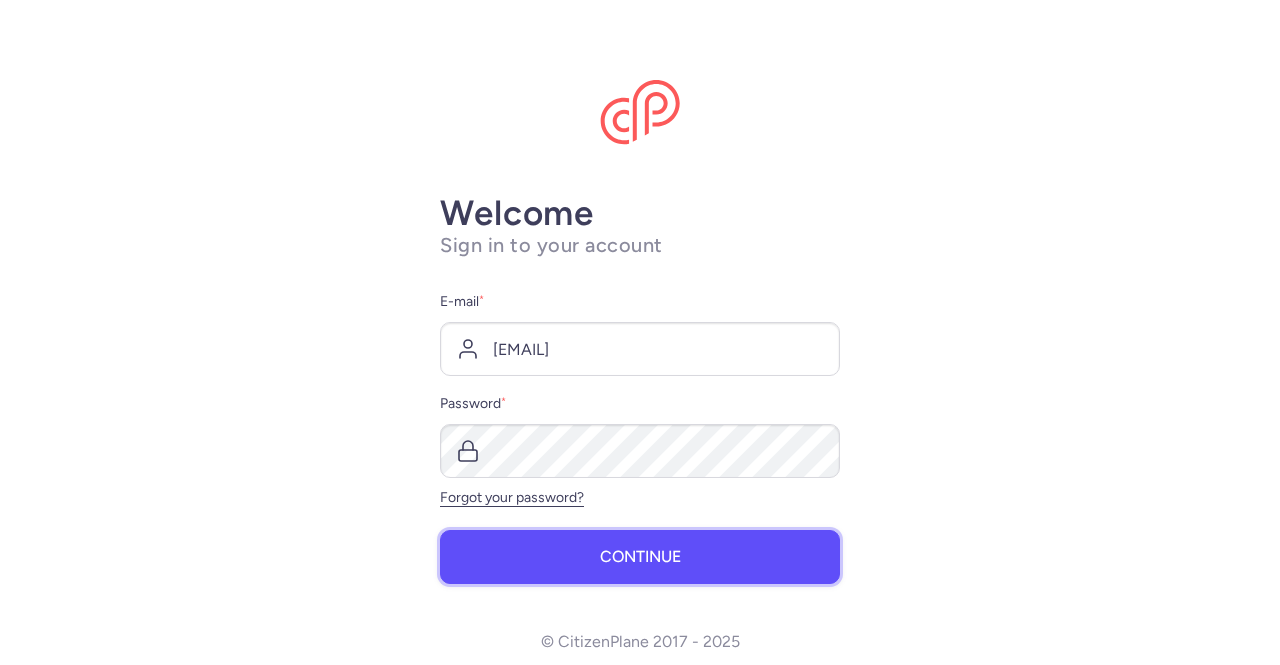 click on "Continue" at bounding box center [640, 557] 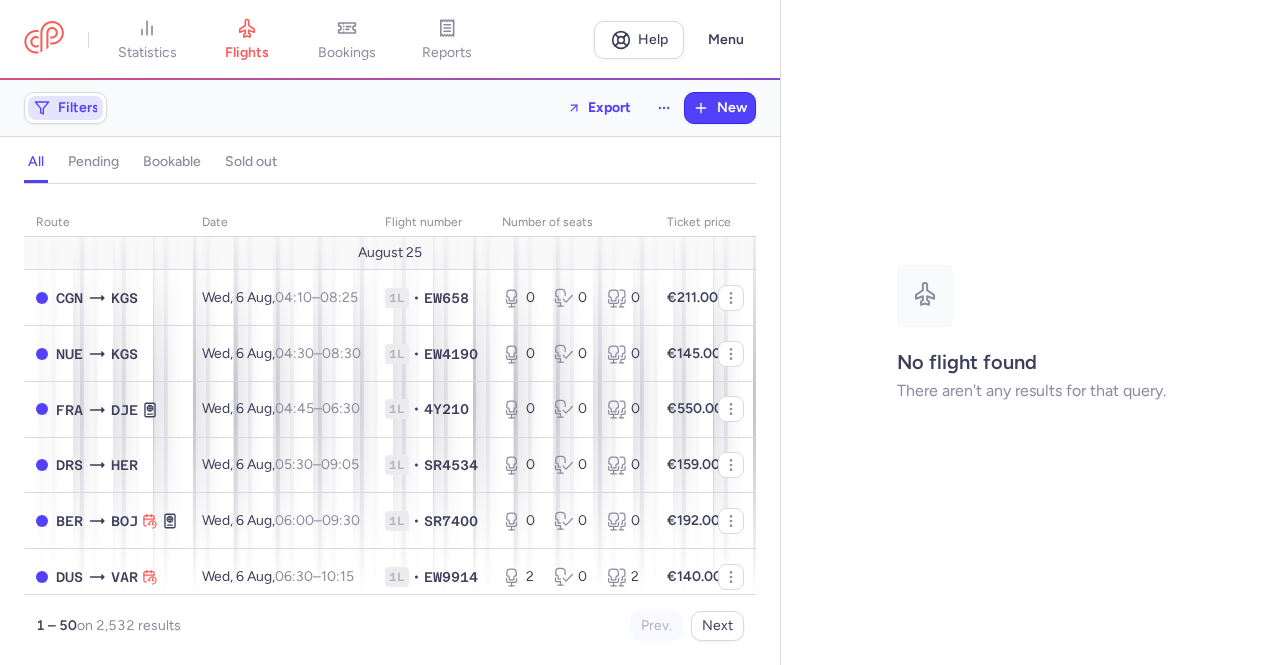 click on "Filters" 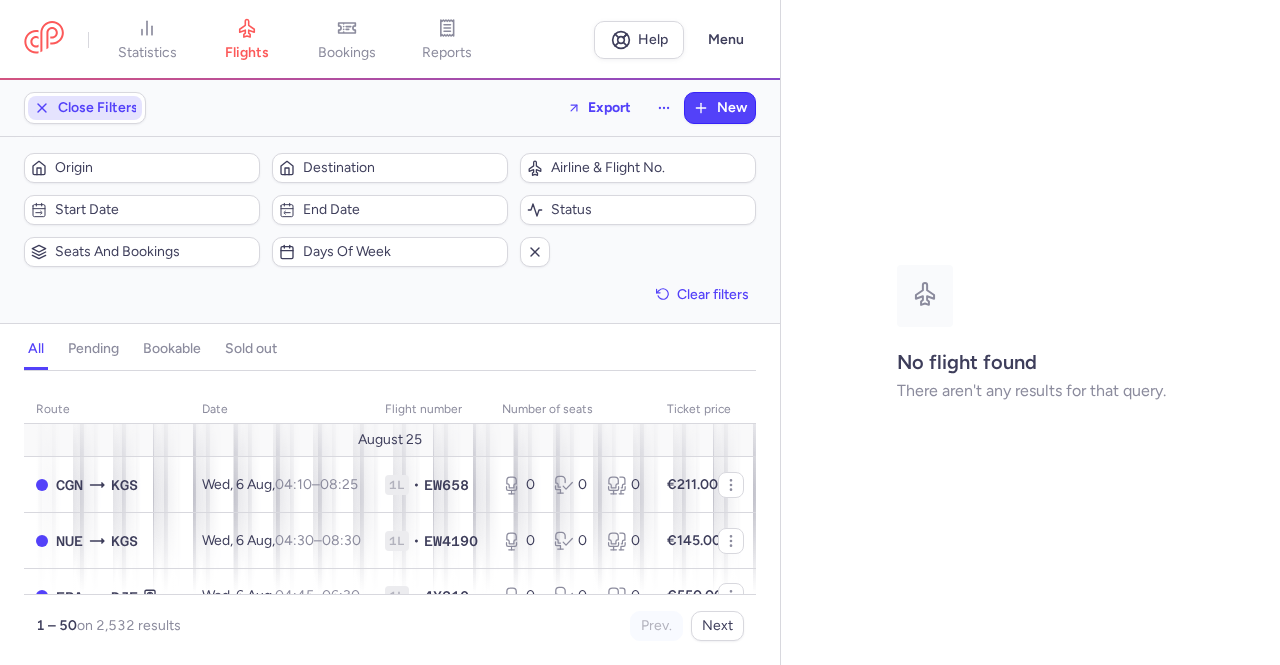 scroll, scrollTop: 2, scrollLeft: 0, axis: vertical 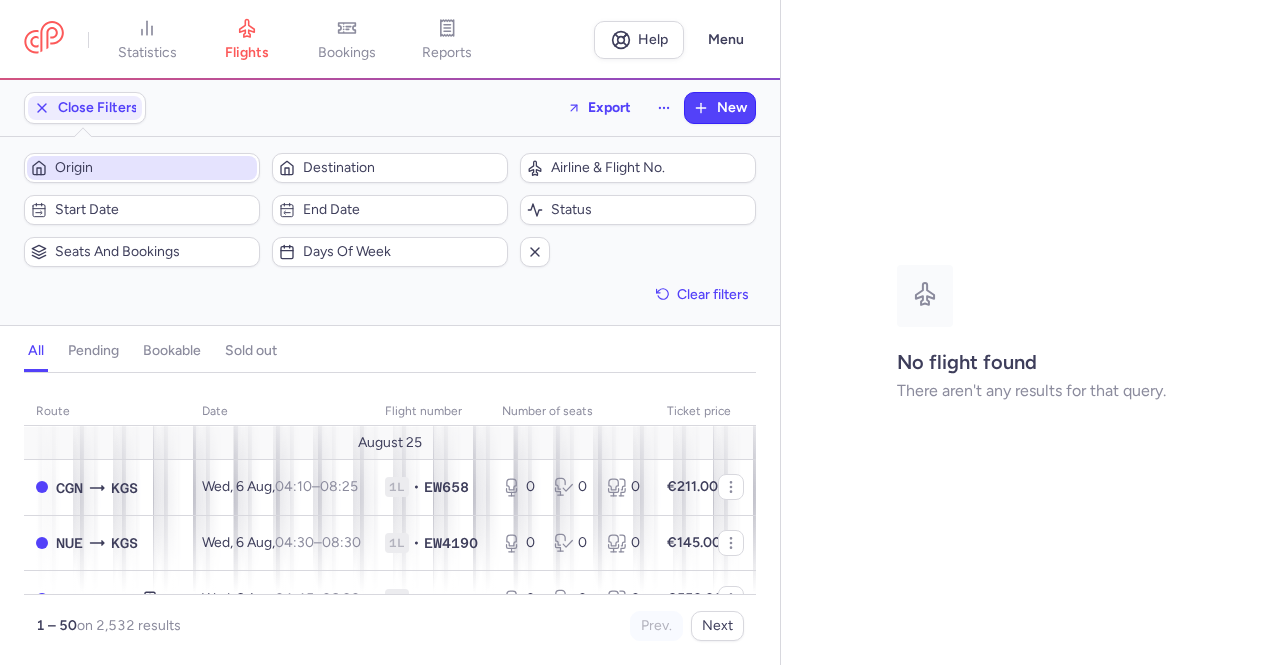 click on "Origin" at bounding box center (154, 168) 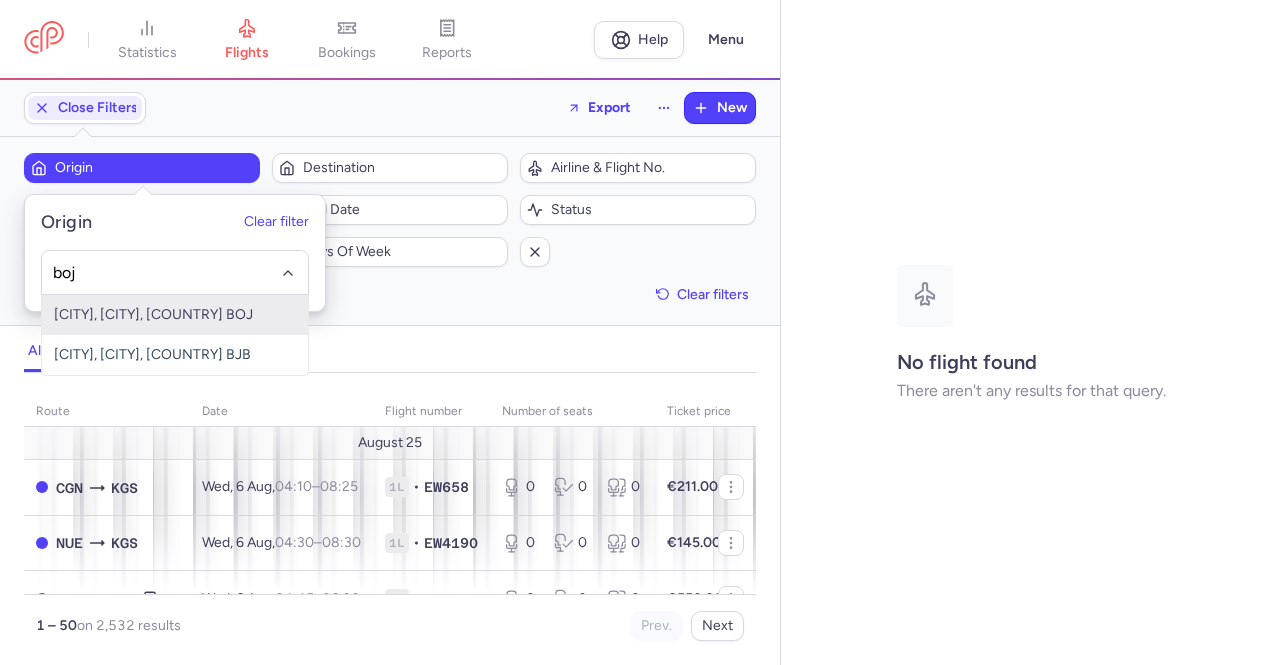type on "boj" 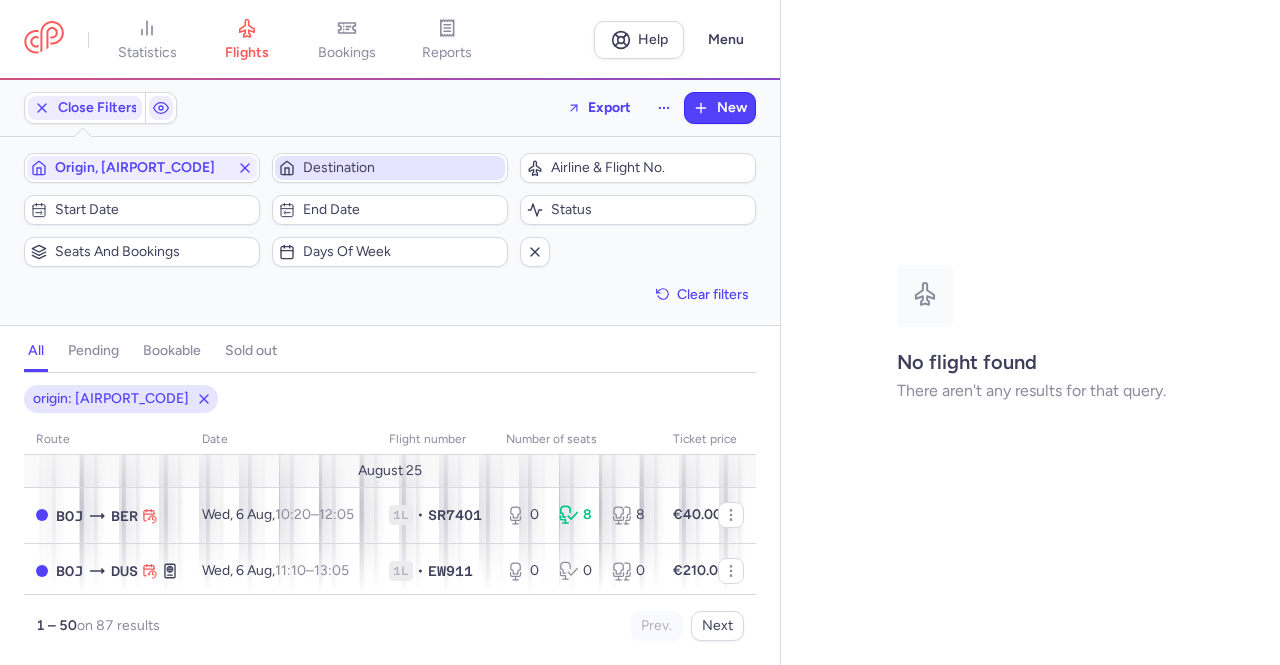 click on "Destination" at bounding box center (402, 168) 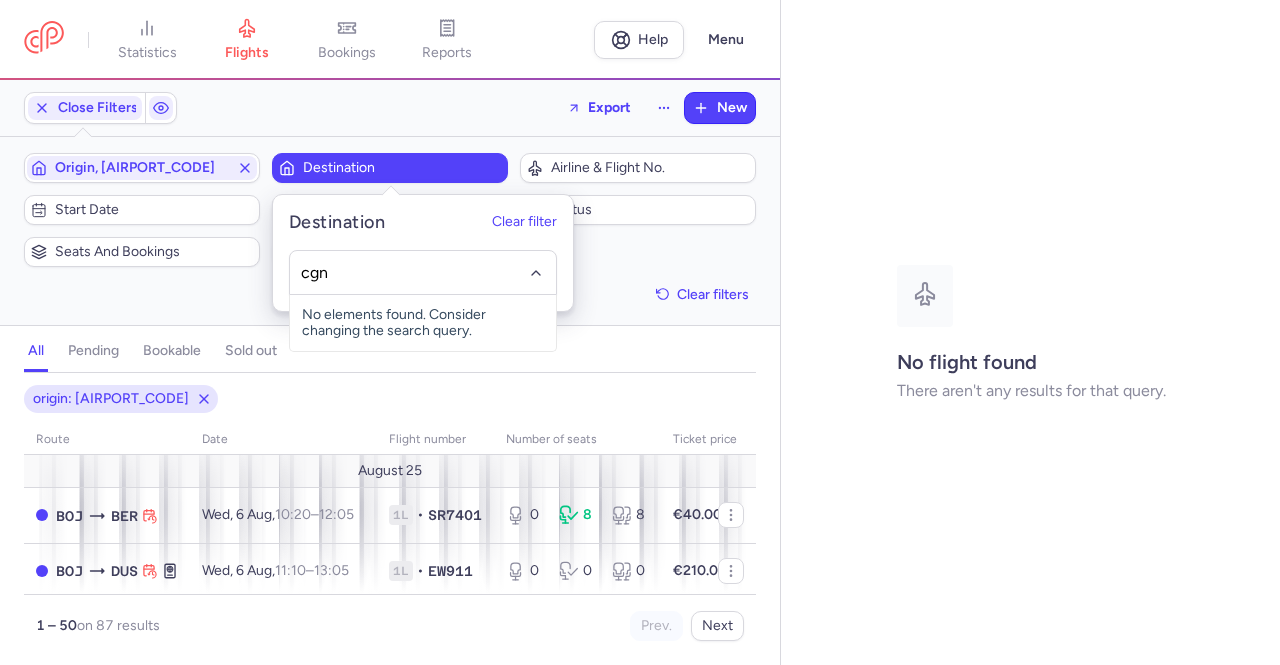 type on "cgn" 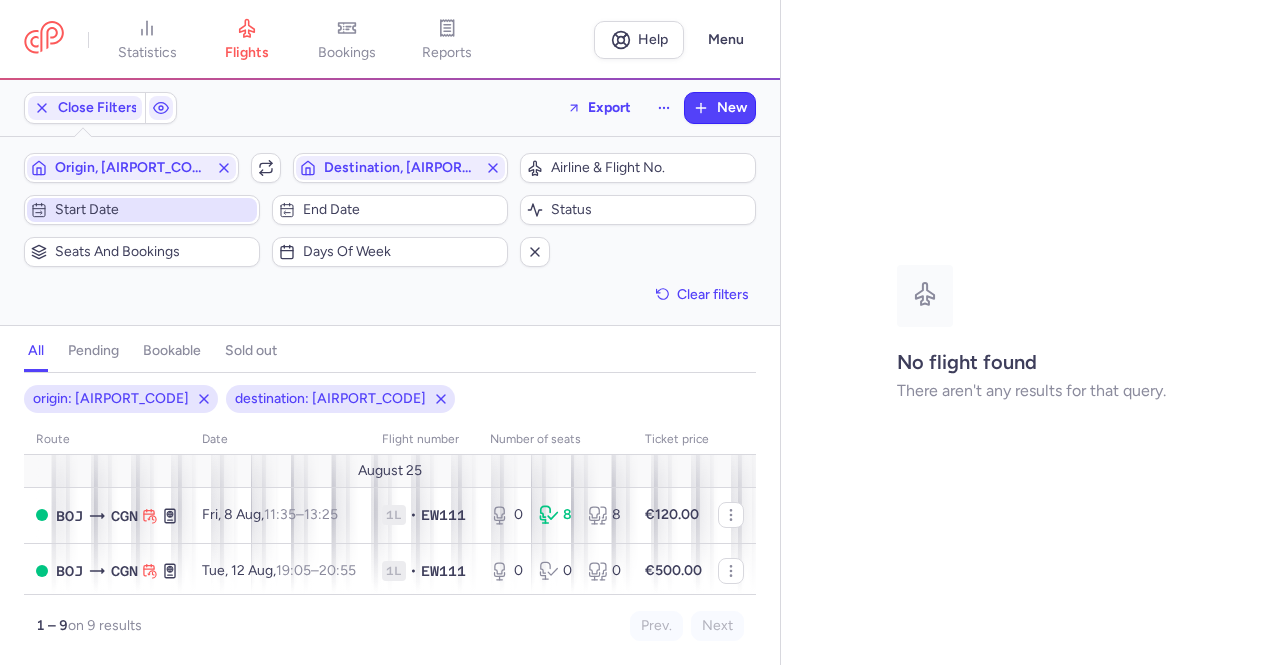 click on "Start date" at bounding box center [154, 210] 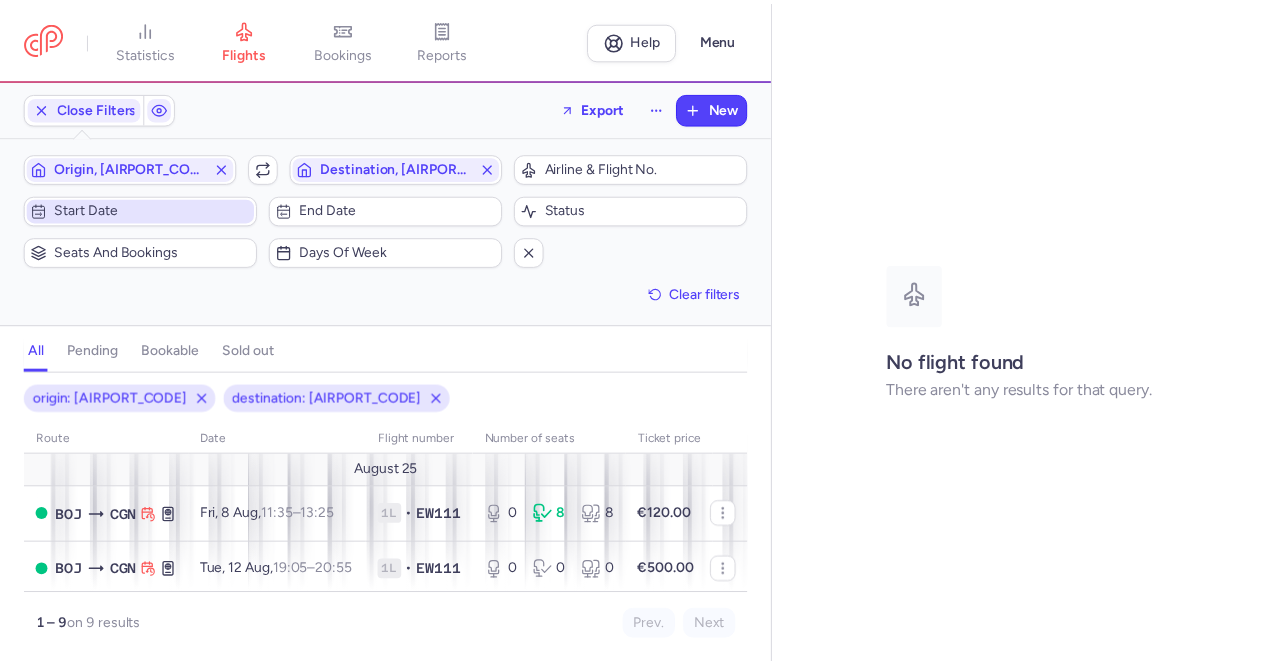 scroll, scrollTop: 14, scrollLeft: 0, axis: vertical 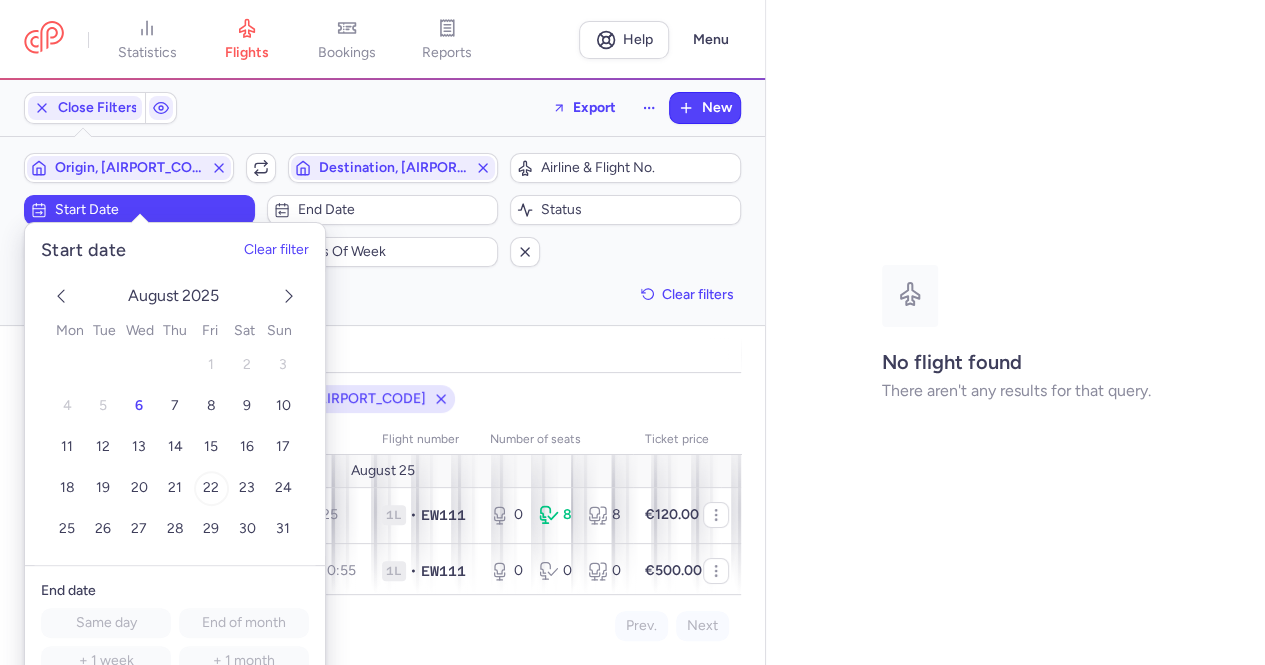 click on "22" at bounding box center (211, 487) 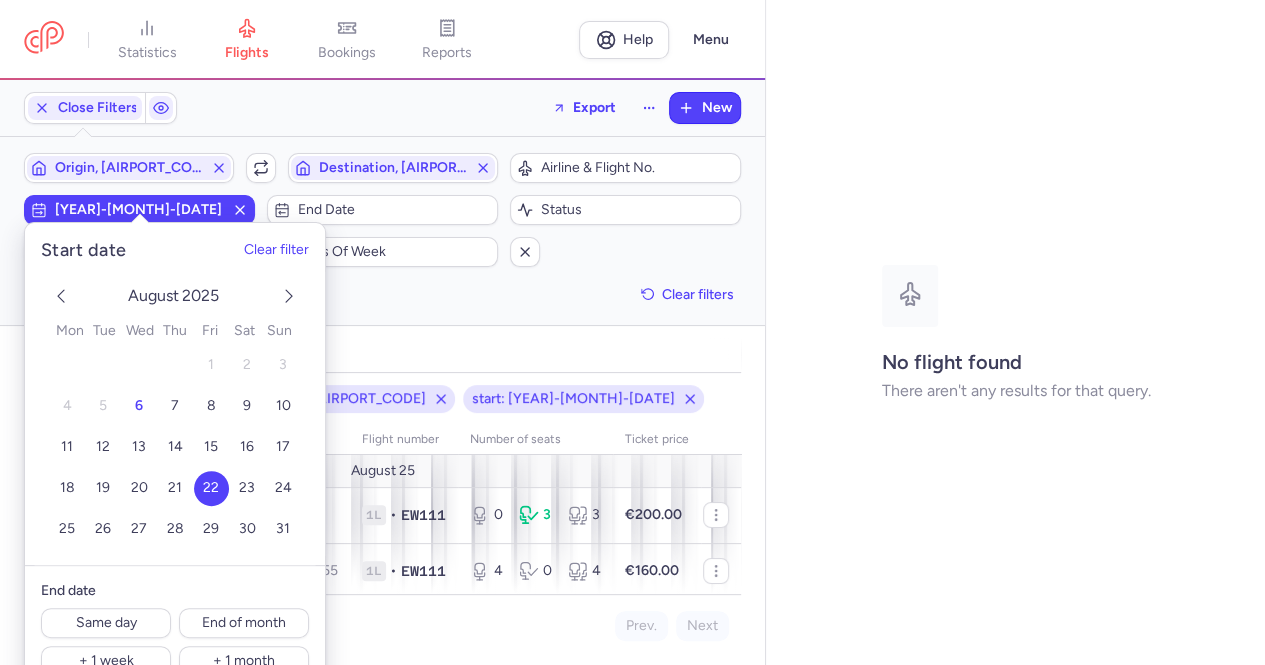 click on "all pending bookable sold out" at bounding box center (382, 355) 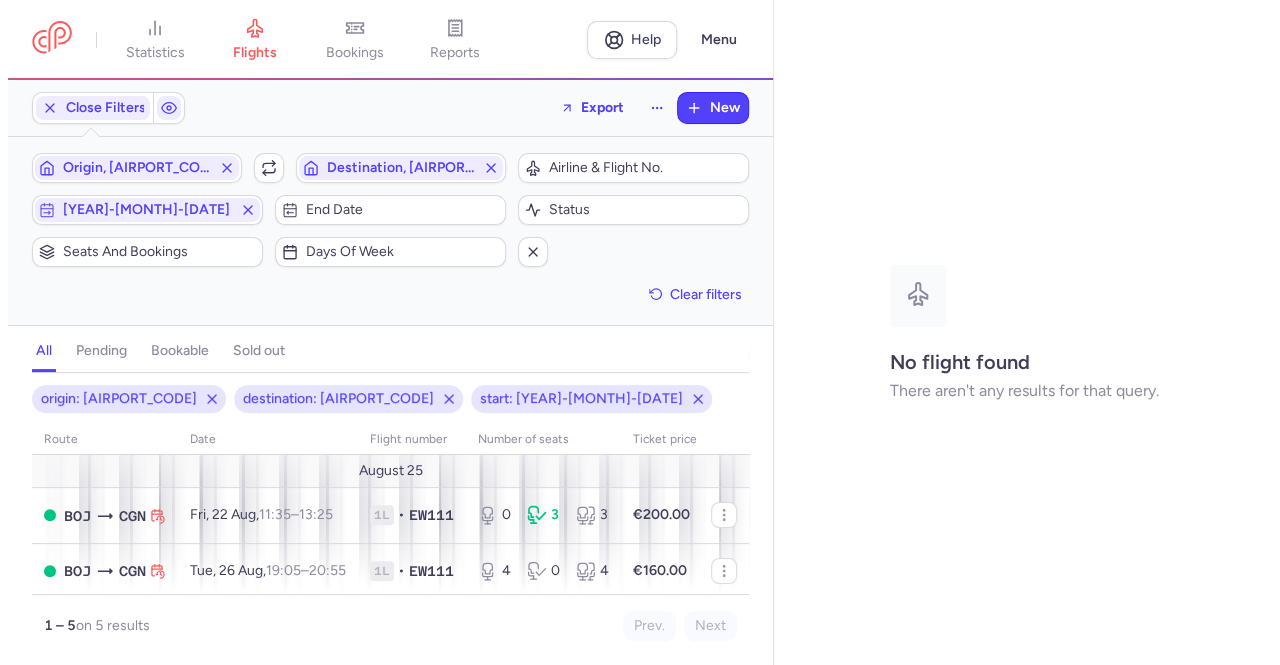 scroll, scrollTop: 0, scrollLeft: 0, axis: both 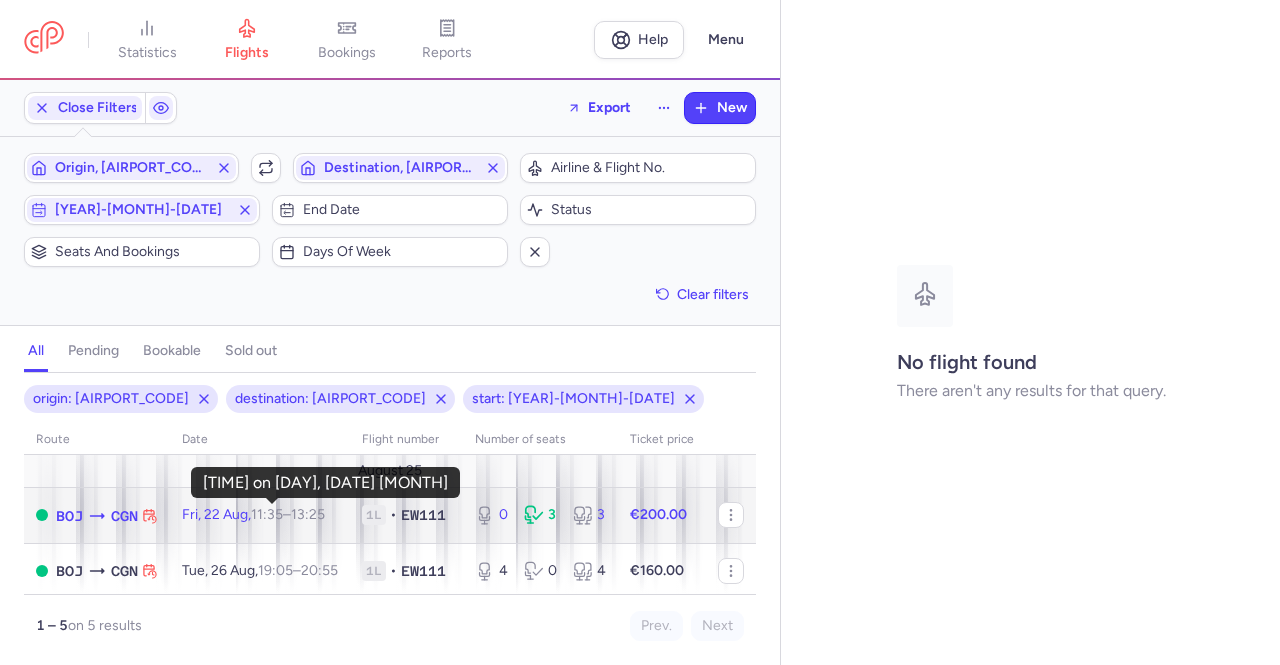 click on "11:35" at bounding box center [267, 514] 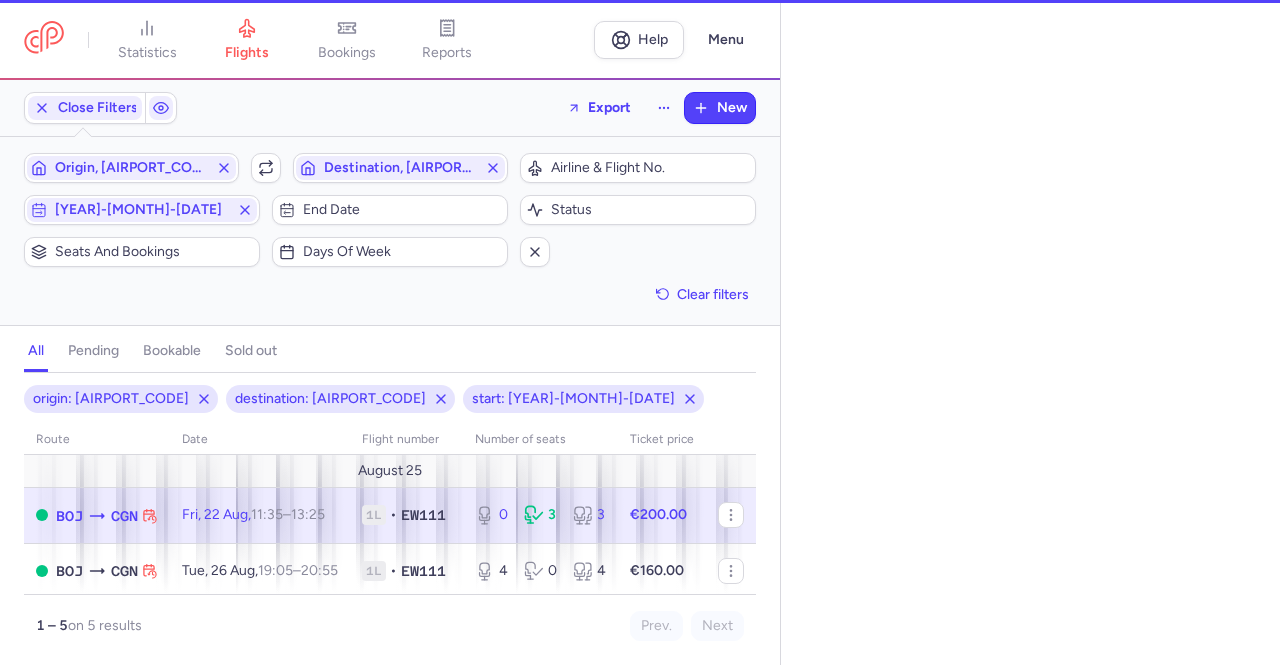 select on "days" 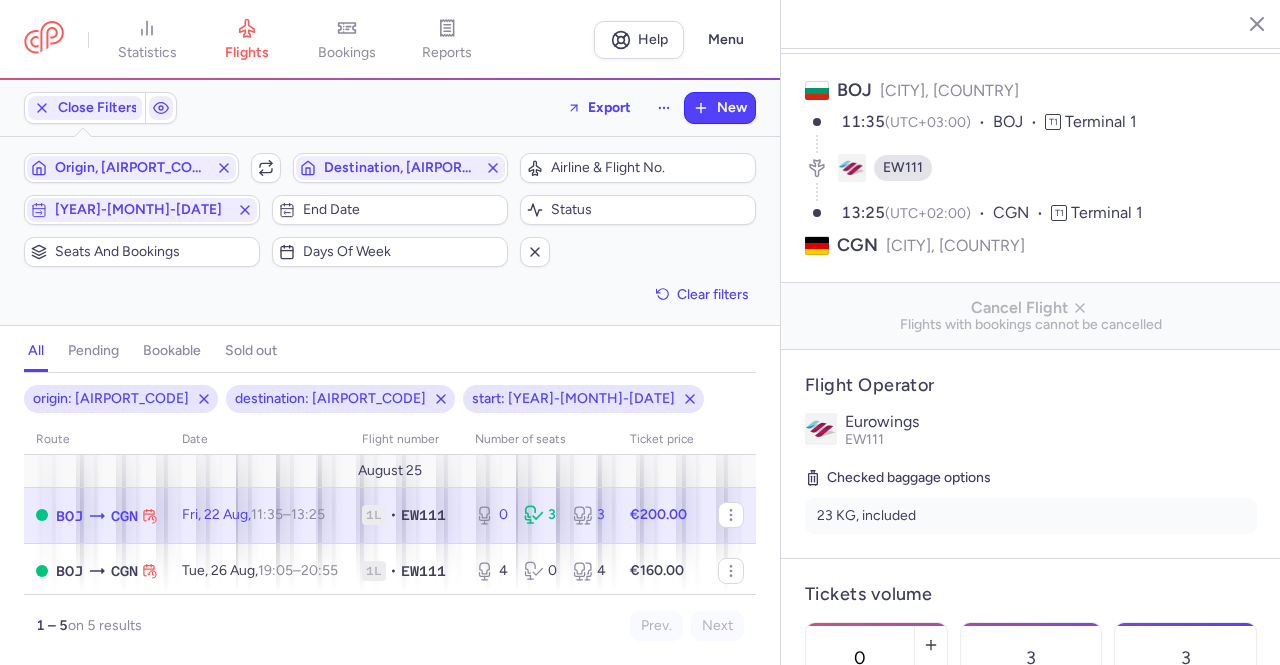 scroll, scrollTop: 400, scrollLeft: 0, axis: vertical 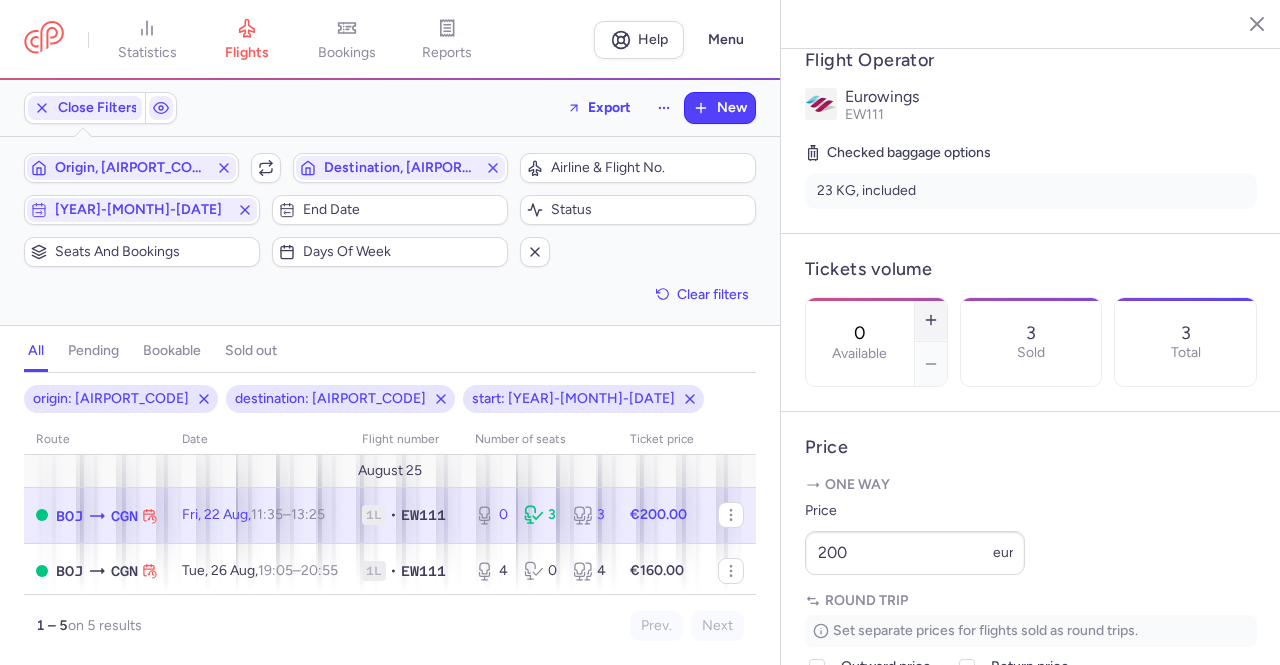 click 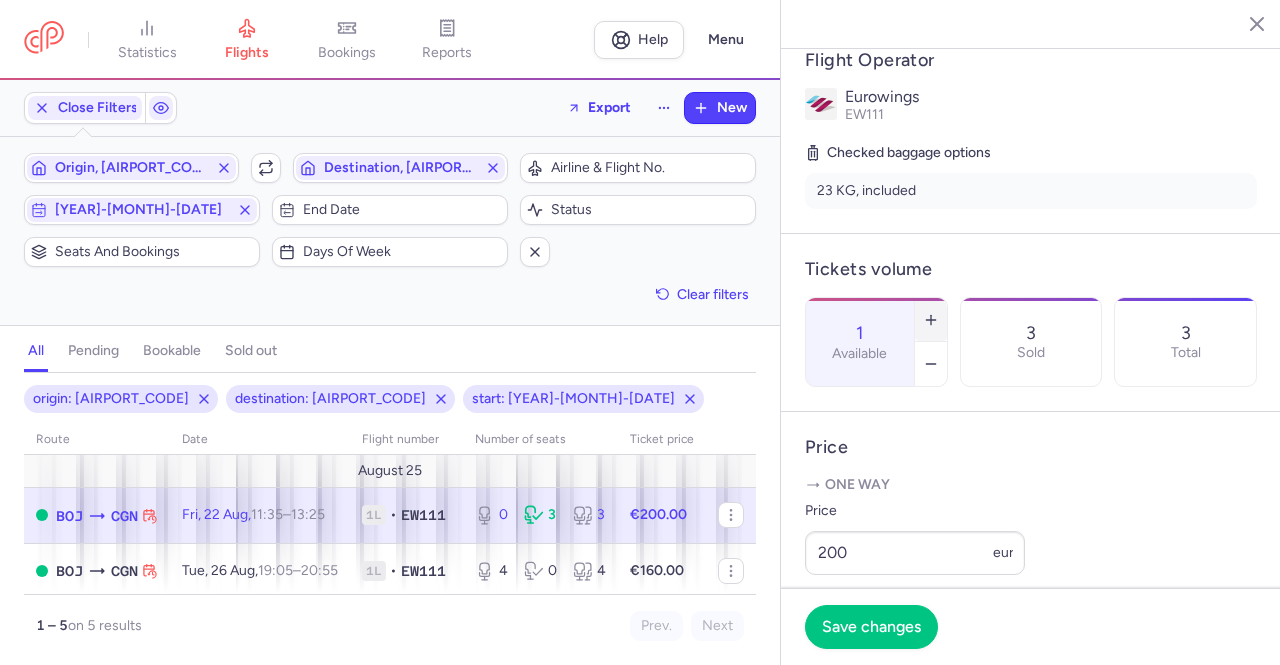 click 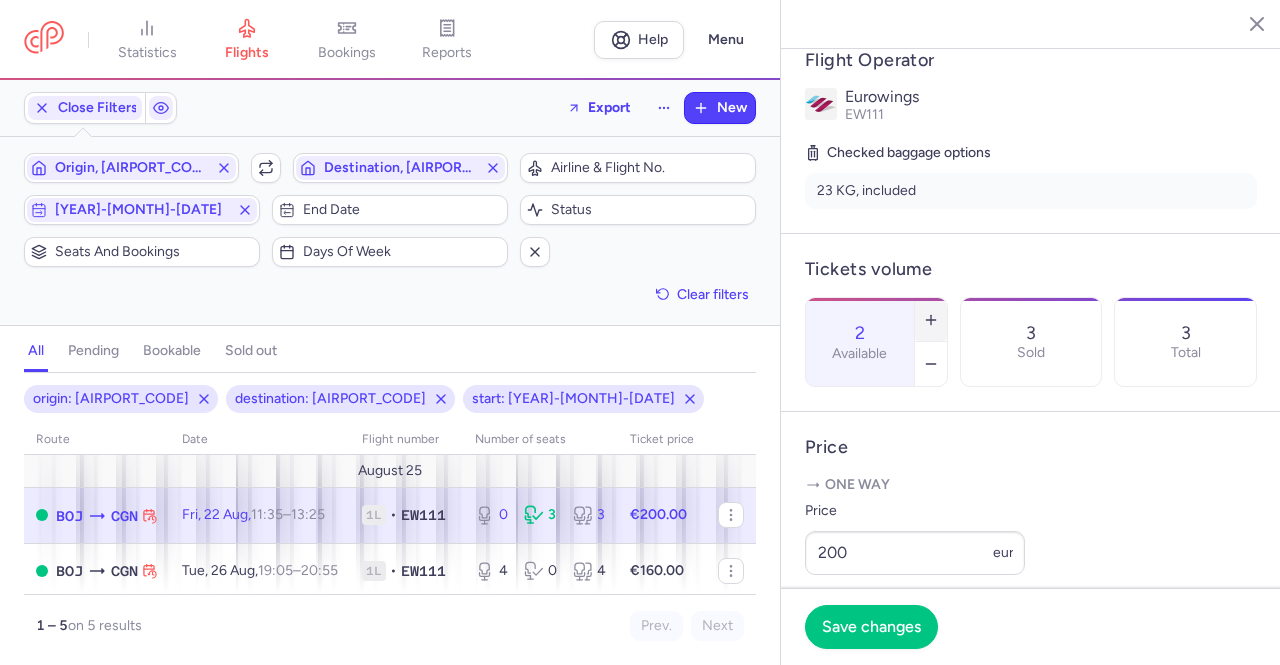 click 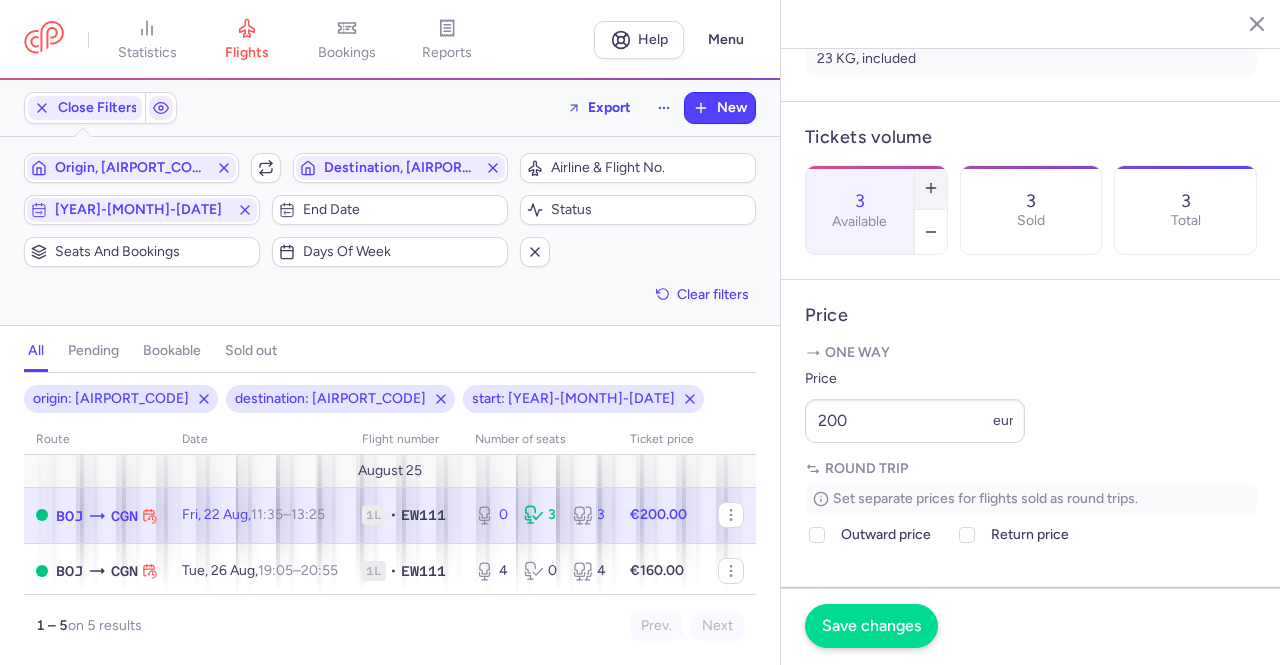 scroll, scrollTop: 600, scrollLeft: 0, axis: vertical 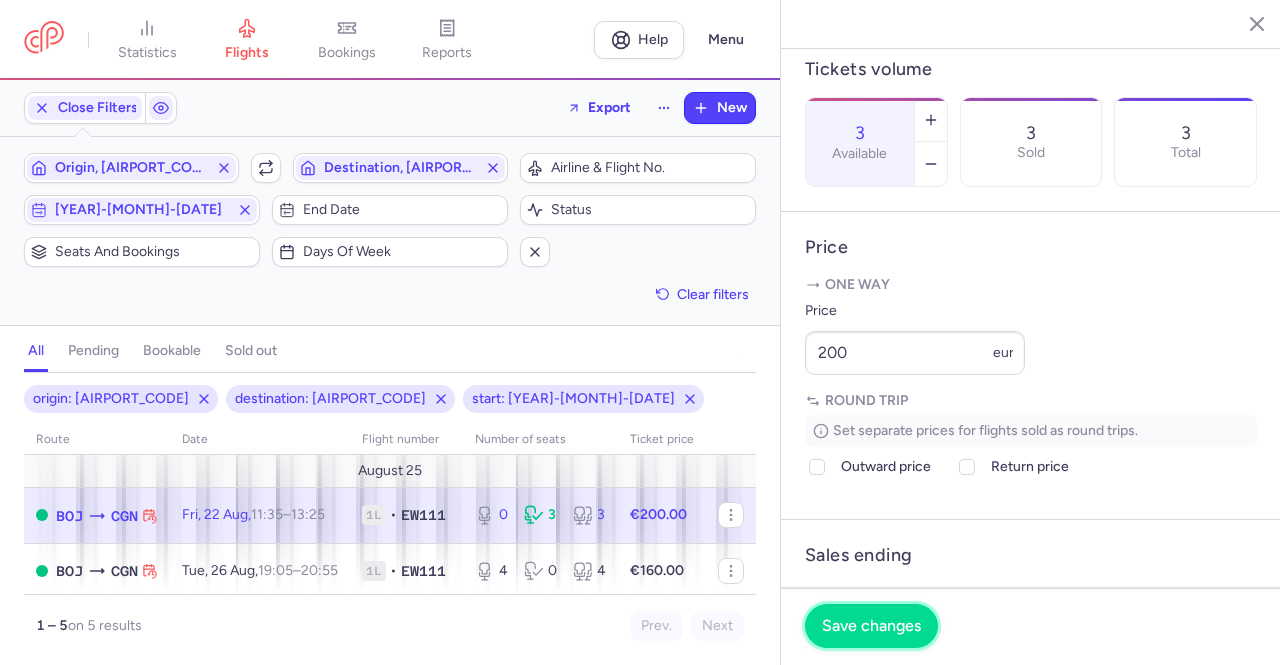 click on "Save changes" at bounding box center [871, 626] 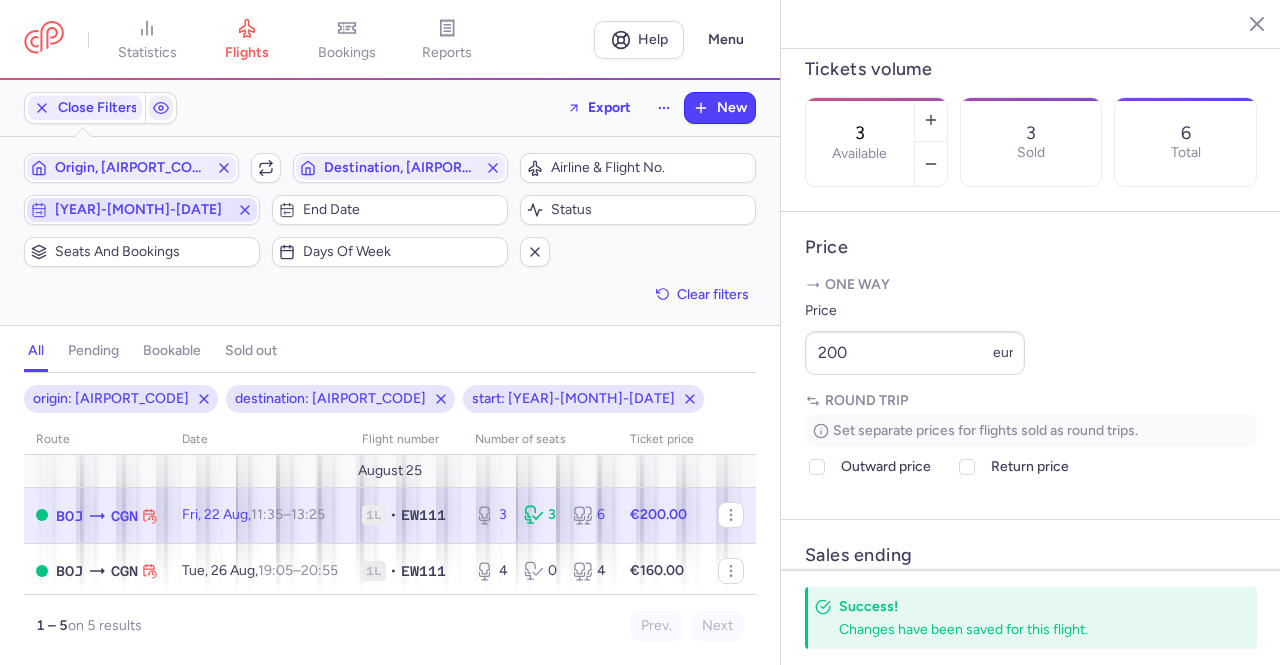 click on "[YEAR]-[MONTH]-[DATE]" at bounding box center [142, 210] 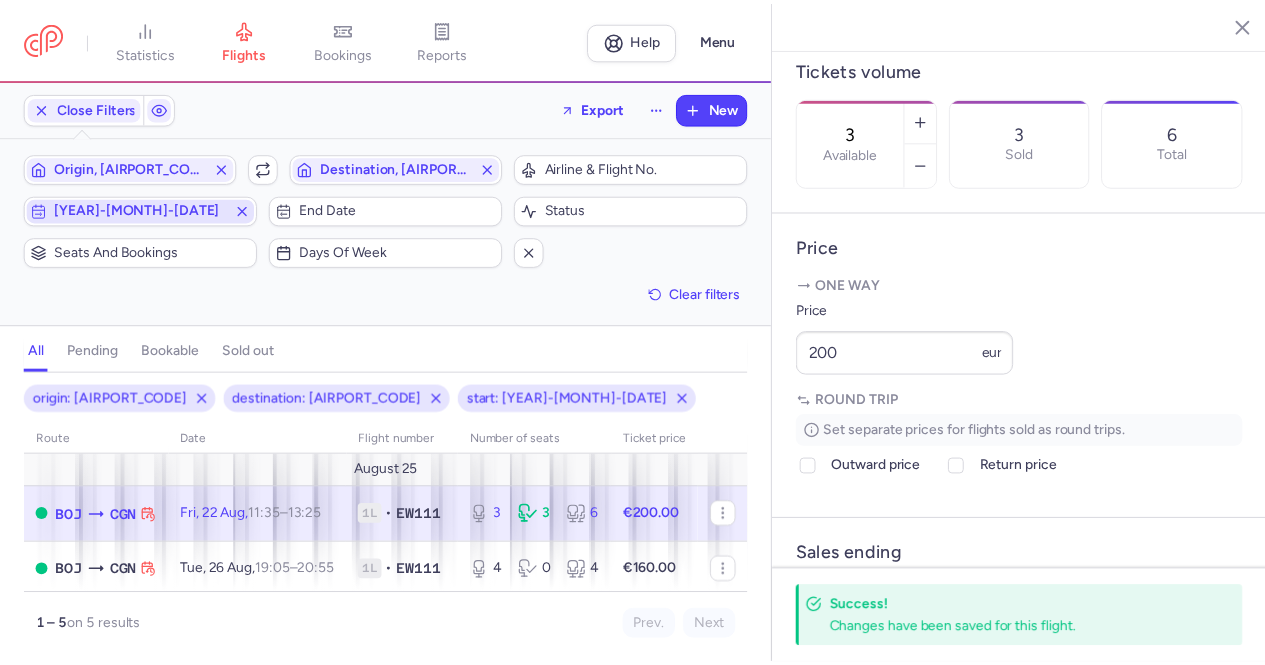scroll, scrollTop: 14, scrollLeft: 0, axis: vertical 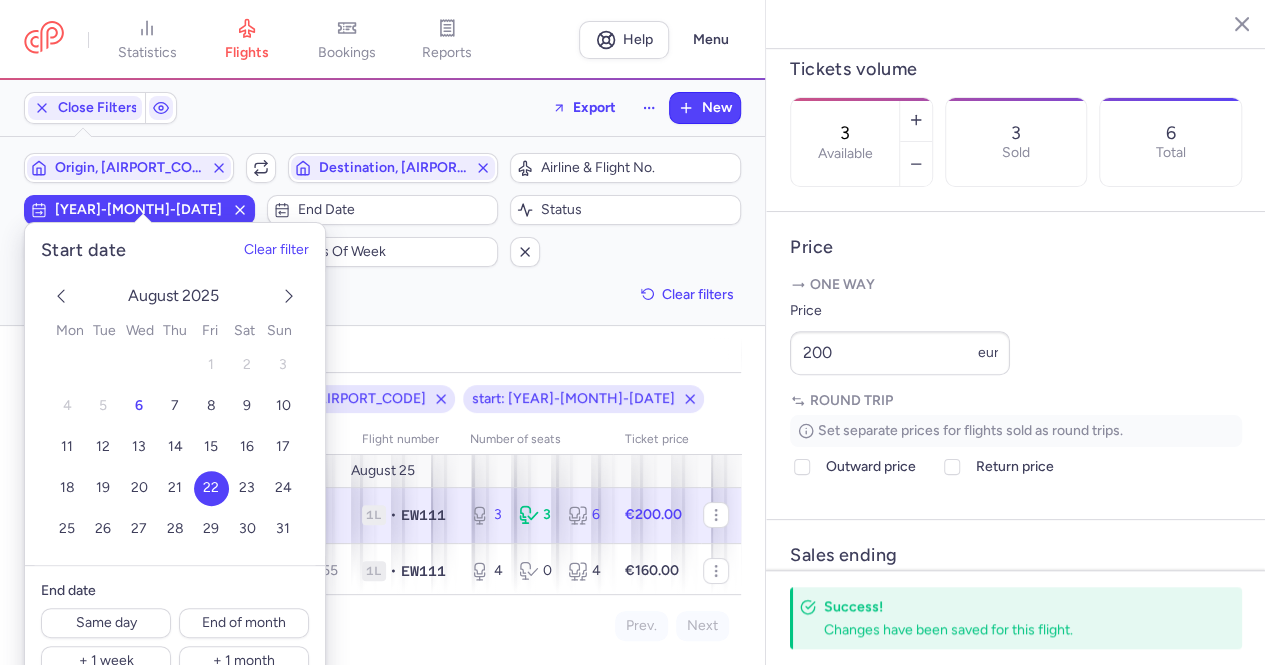 click on "[YEAR]-[MONTH]-[DATE]" at bounding box center (139, 210) 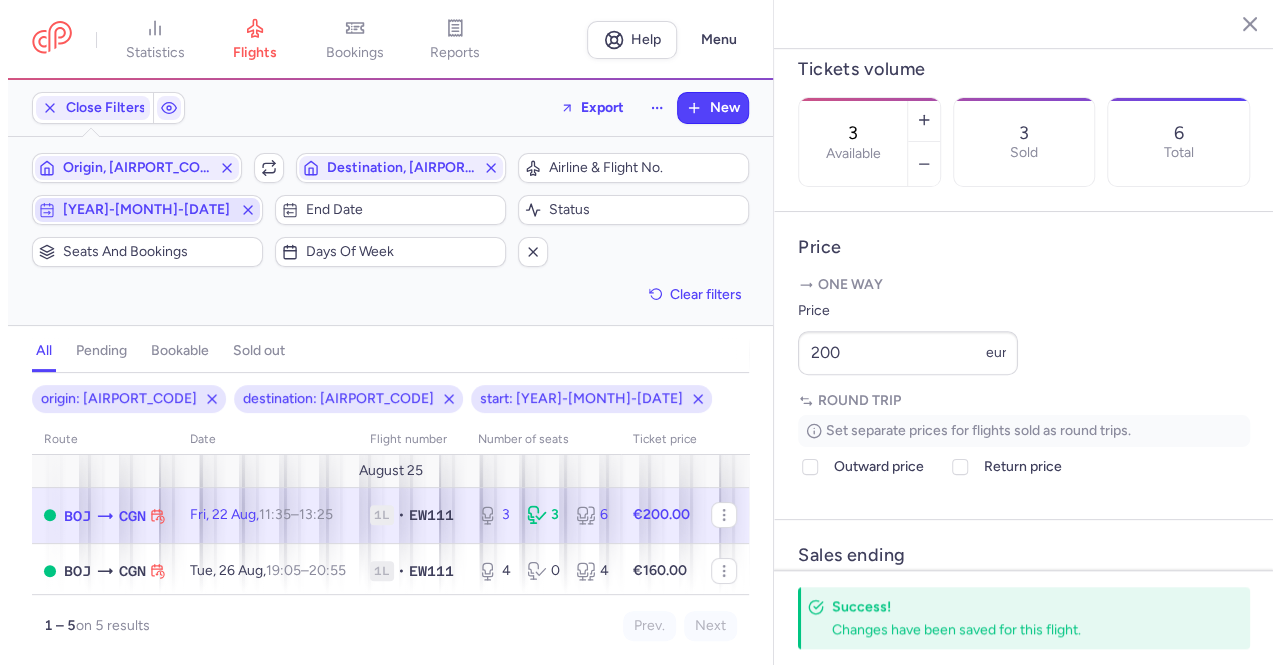 scroll, scrollTop: 0, scrollLeft: 0, axis: both 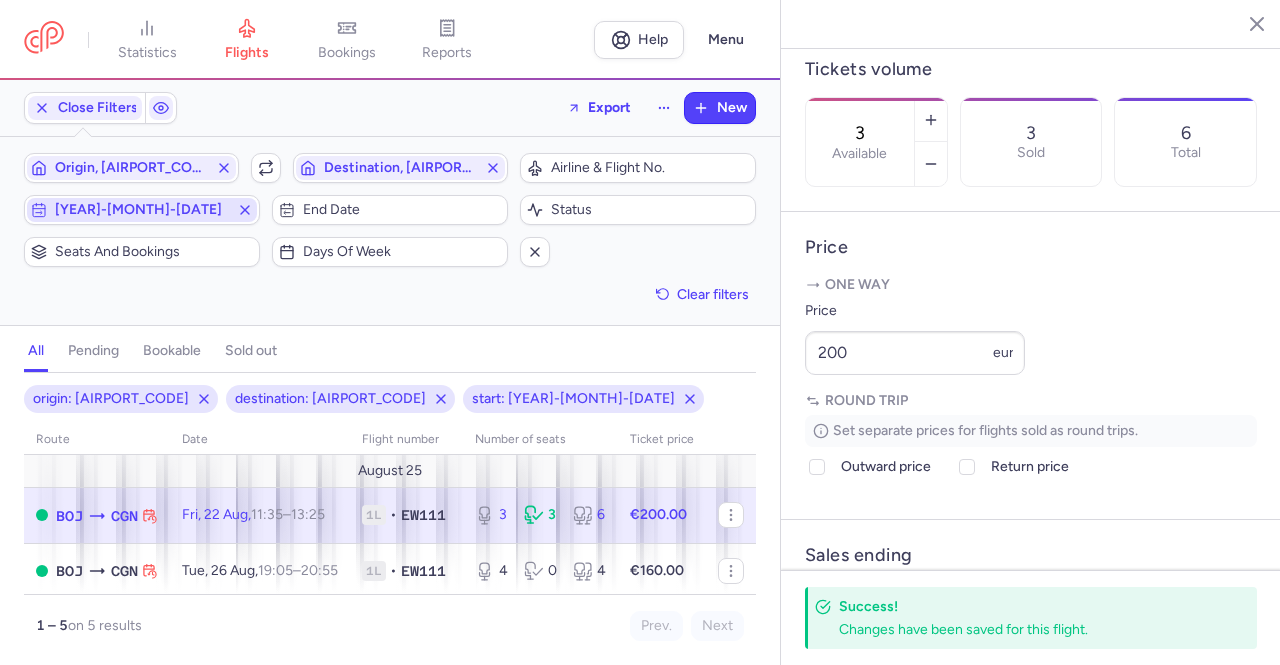 click on "[YEAR]-[MONTH]-[DATE]" at bounding box center (142, 210) 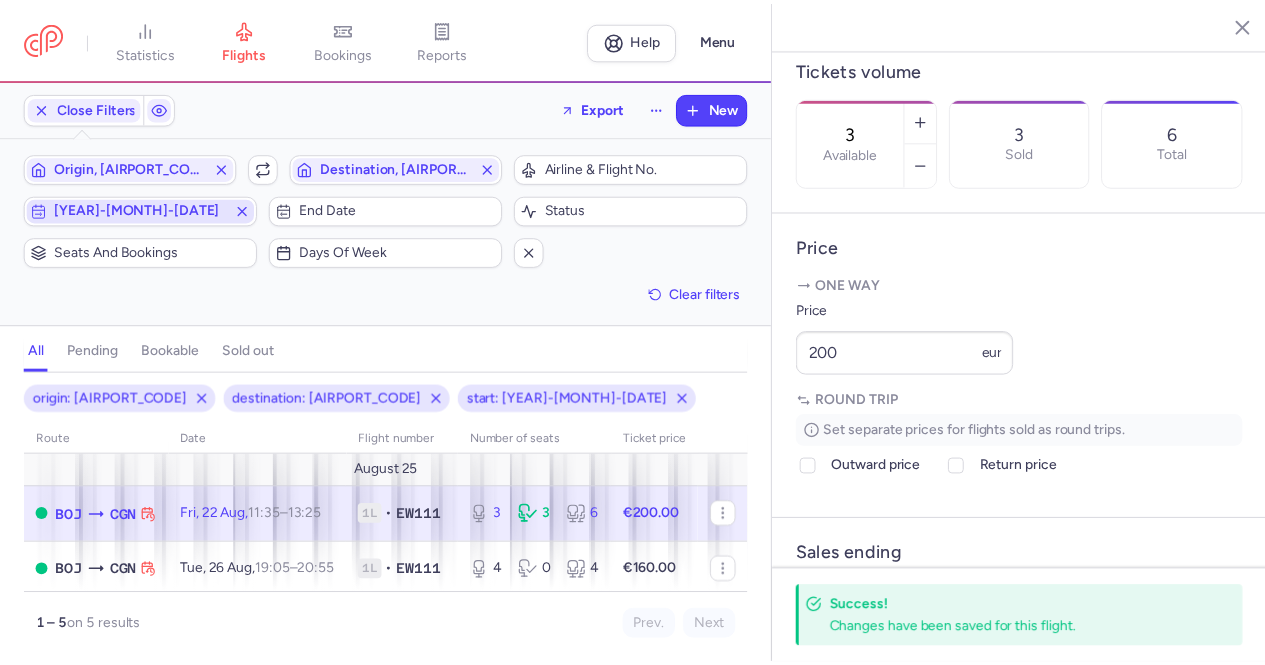 scroll, scrollTop: 14, scrollLeft: 0, axis: vertical 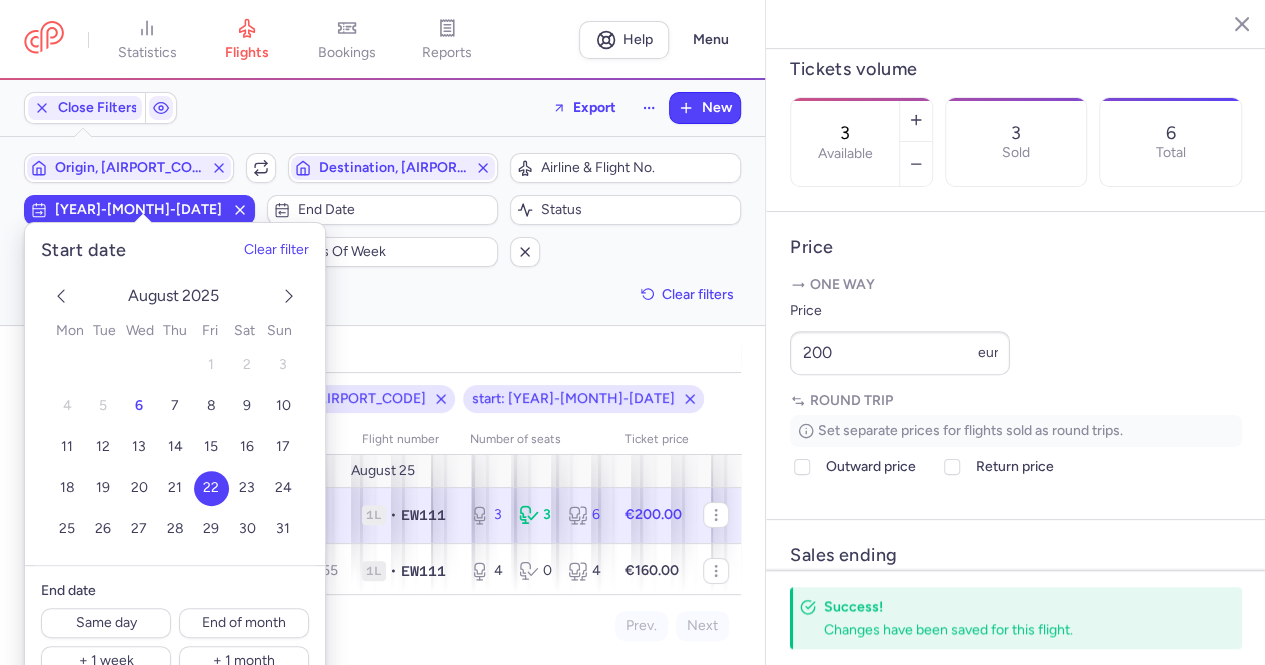click 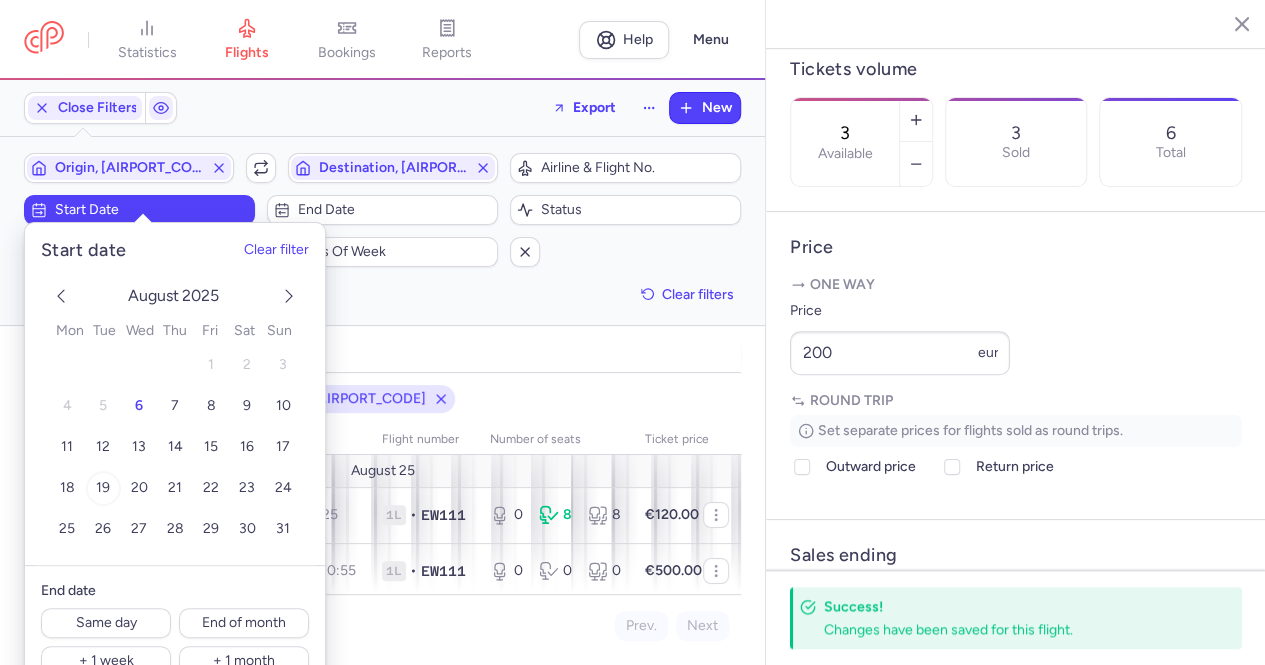 click on "19" at bounding box center [103, 488] 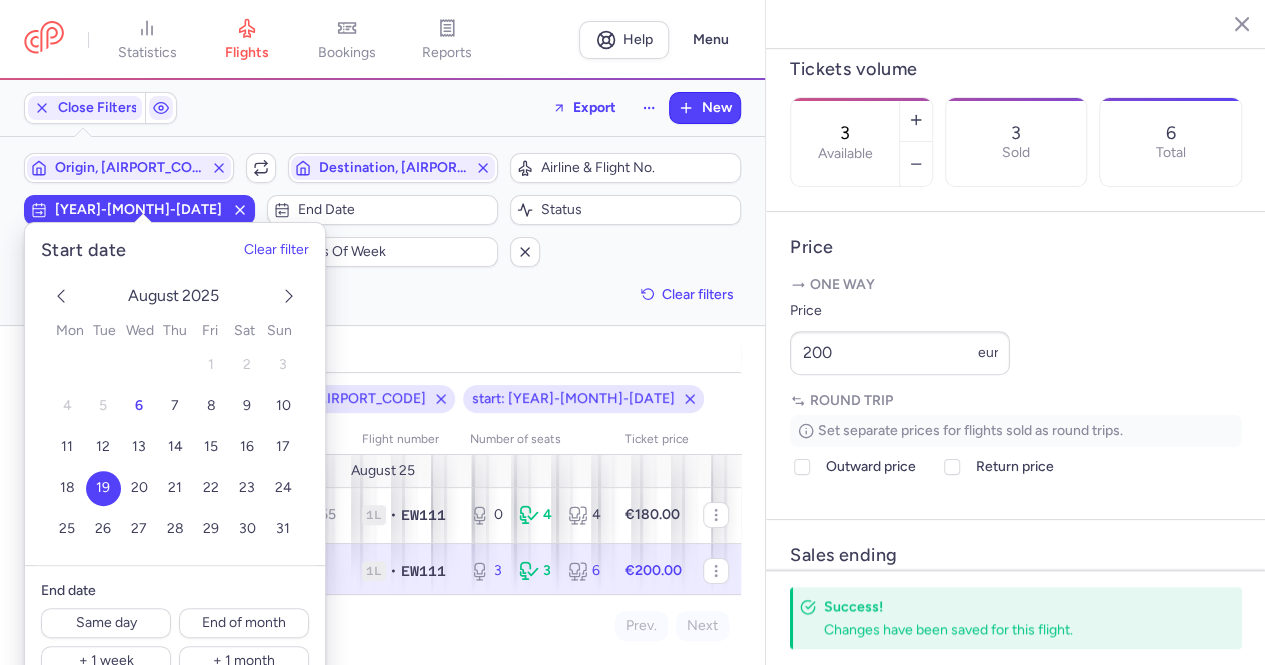 click on "all pending bookable sold out" at bounding box center [382, 355] 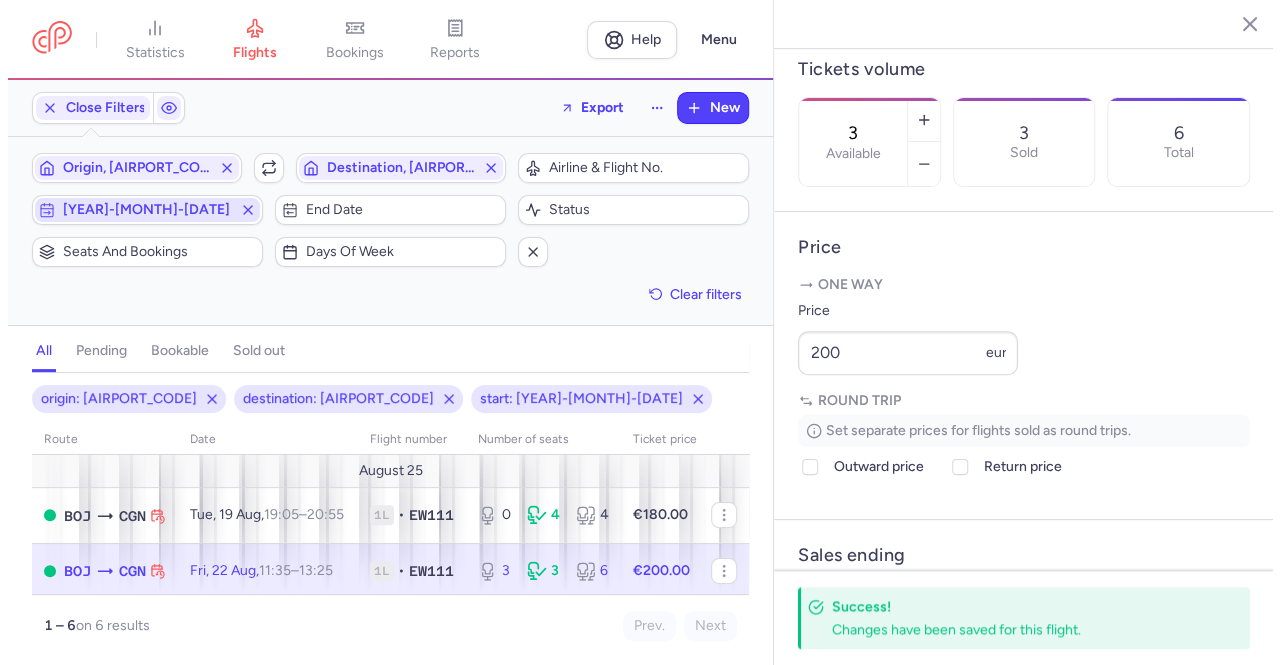 scroll, scrollTop: 0, scrollLeft: 0, axis: both 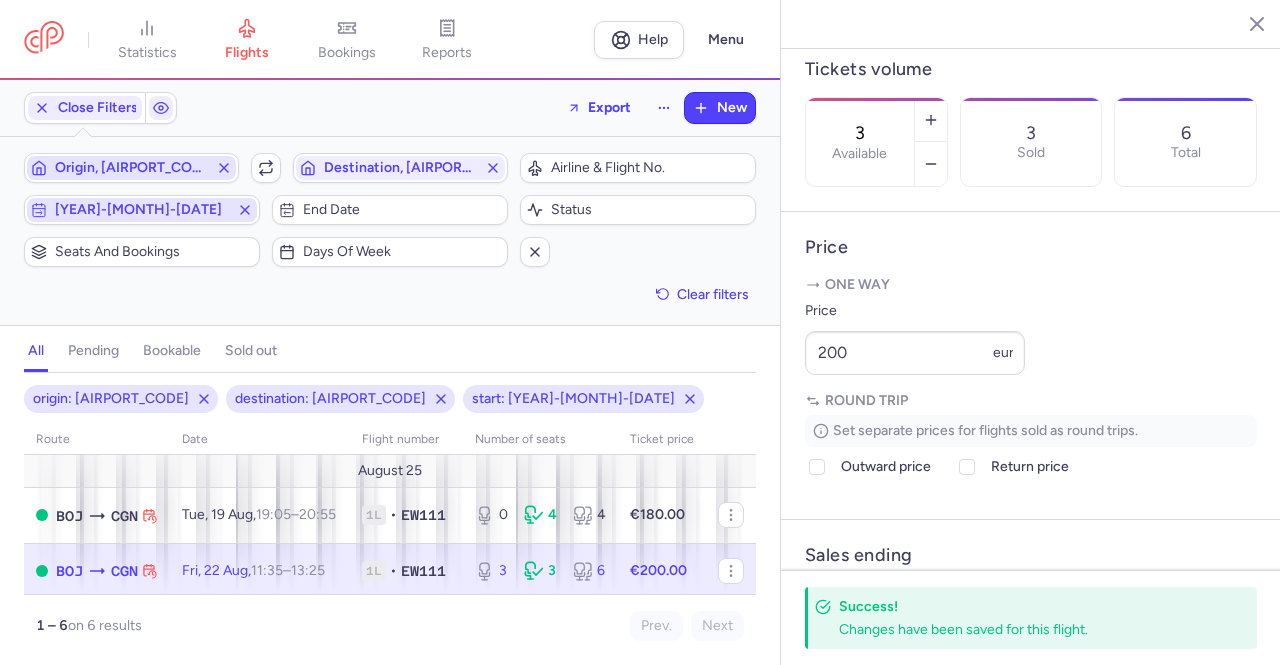 click on "Origin, [AIRPORT_CODE]" at bounding box center [131, 168] 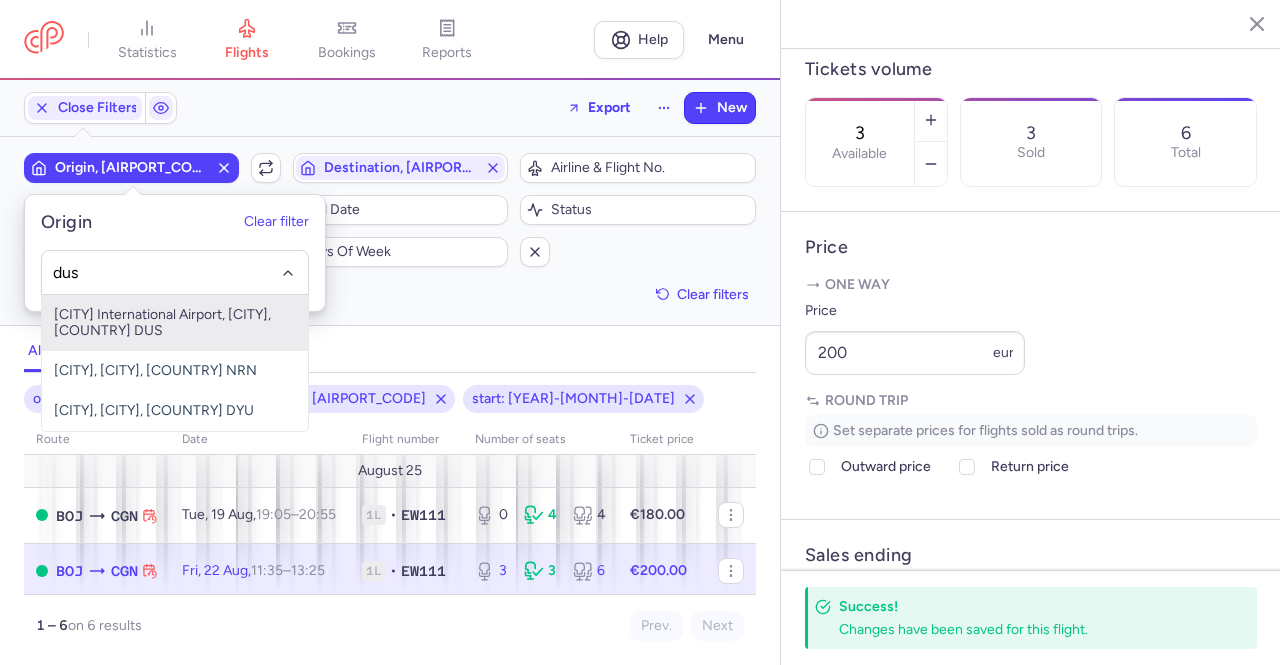 click on "[CITY] International Airport, [CITY], [COUNTRY] DUS" at bounding box center (175, 323) 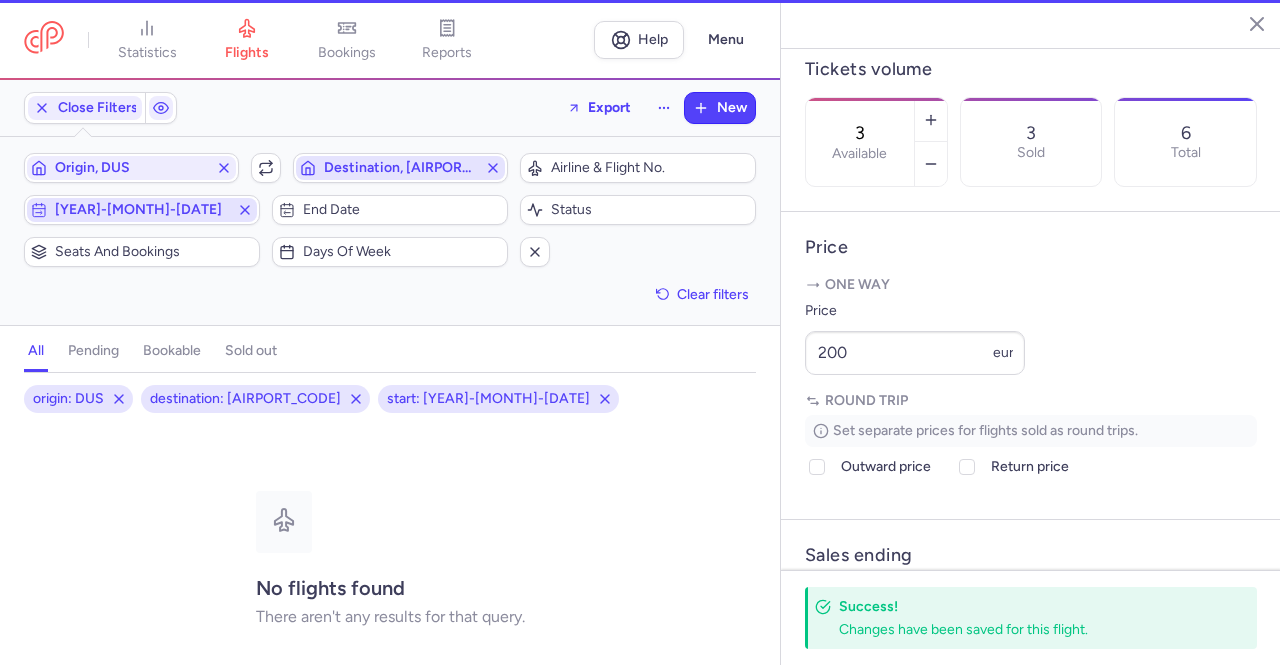 click on "Destination, [AIRPORT_CODE]" at bounding box center [400, 168] 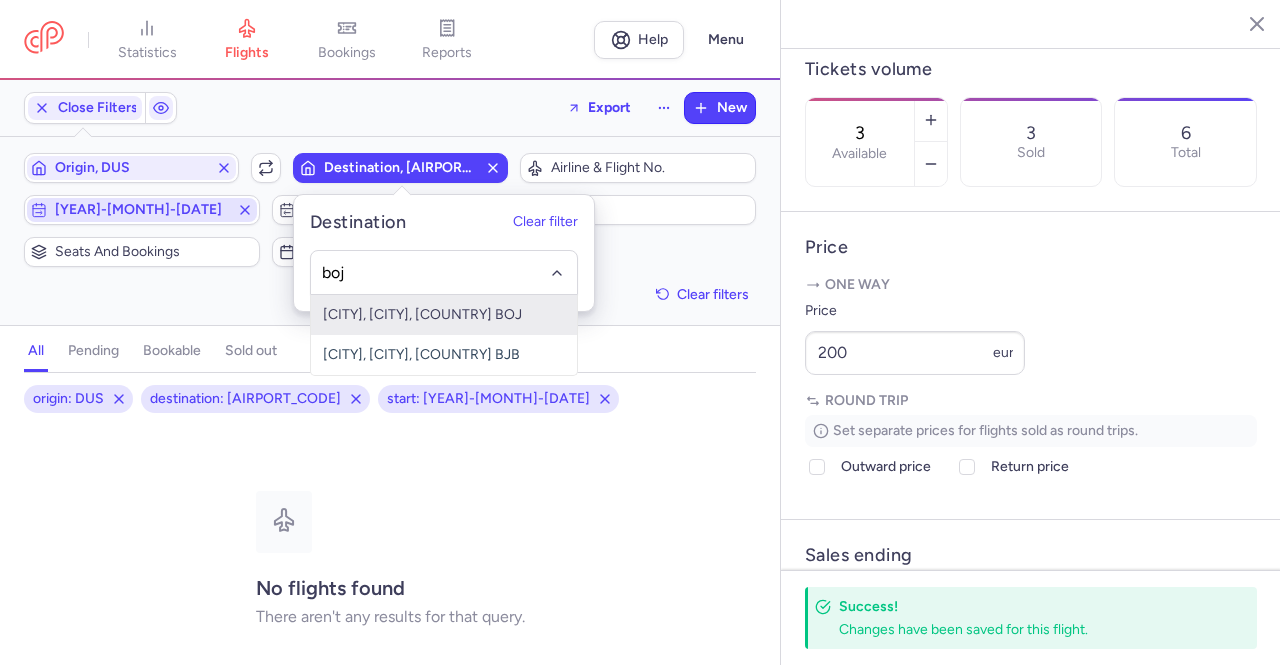 click on "[CITY], [CITY], [COUNTRY] BOJ" at bounding box center (444, 315) 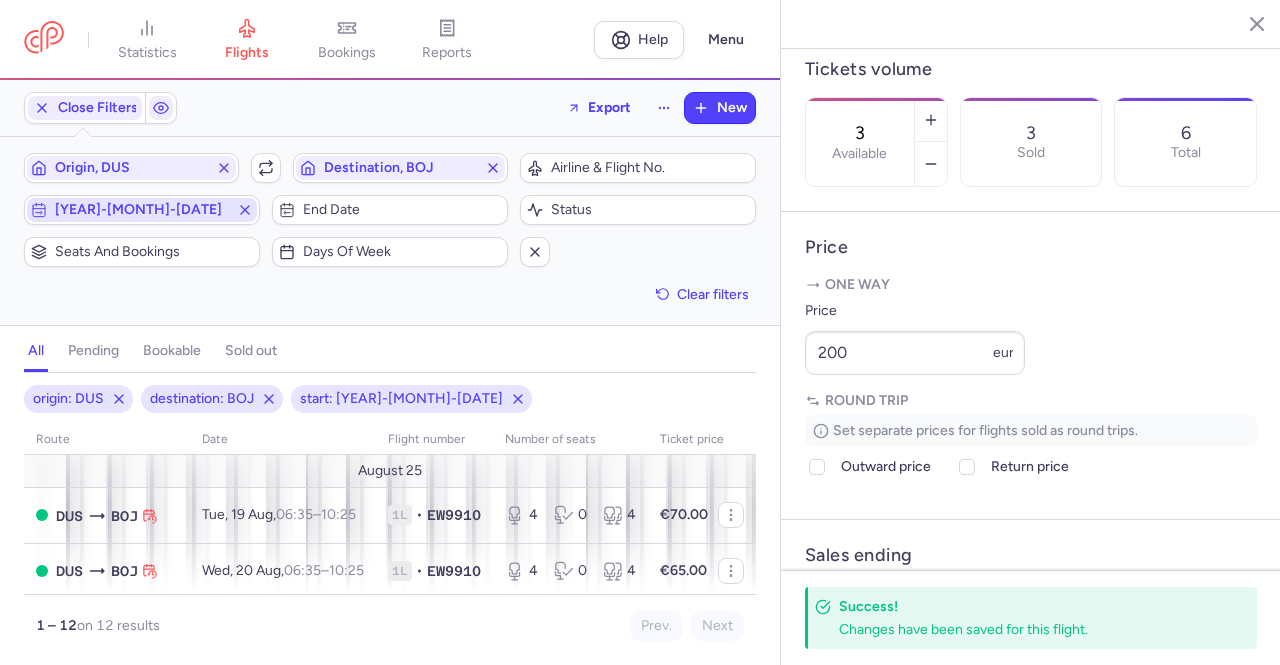 click on "[YEAR]-[MONTH]-[DATE]" at bounding box center [142, 210] 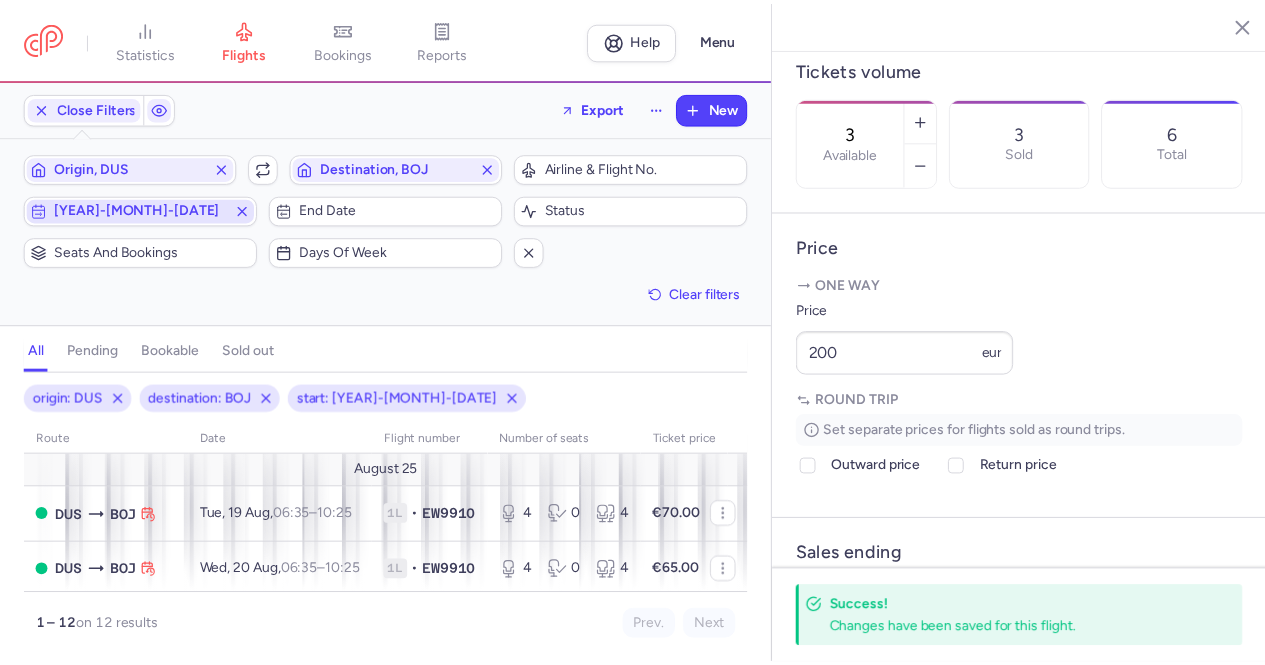 scroll, scrollTop: 14, scrollLeft: 0, axis: vertical 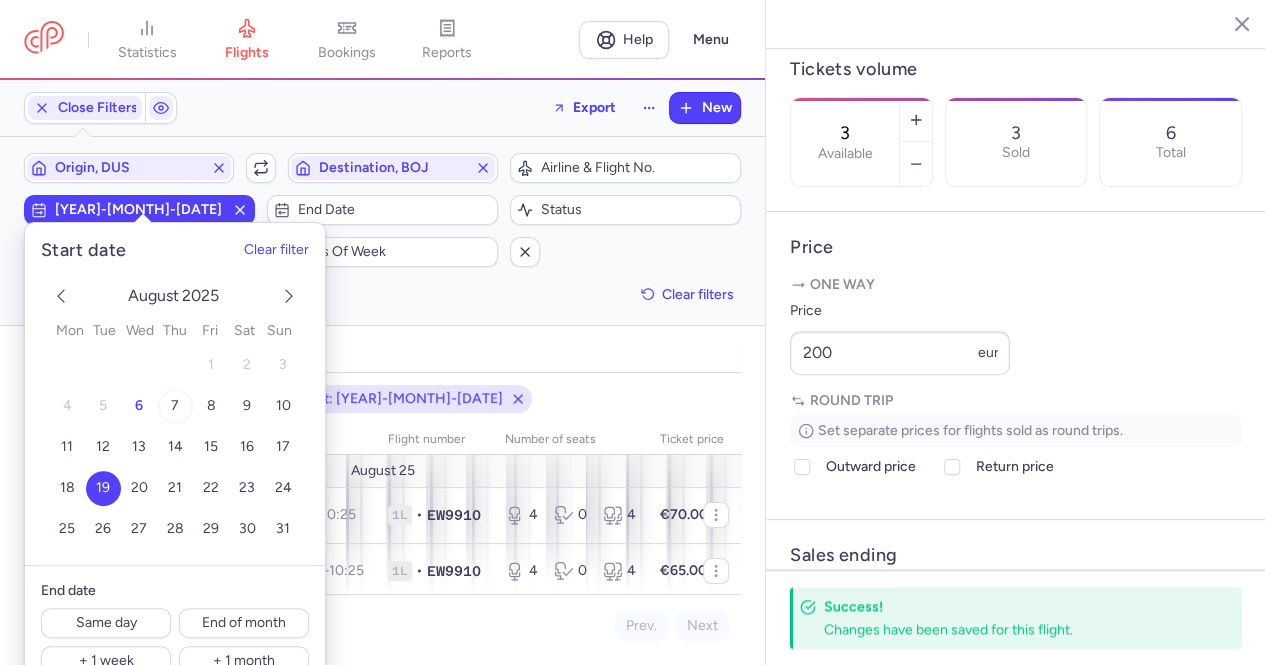 click on "7" at bounding box center [175, 406] 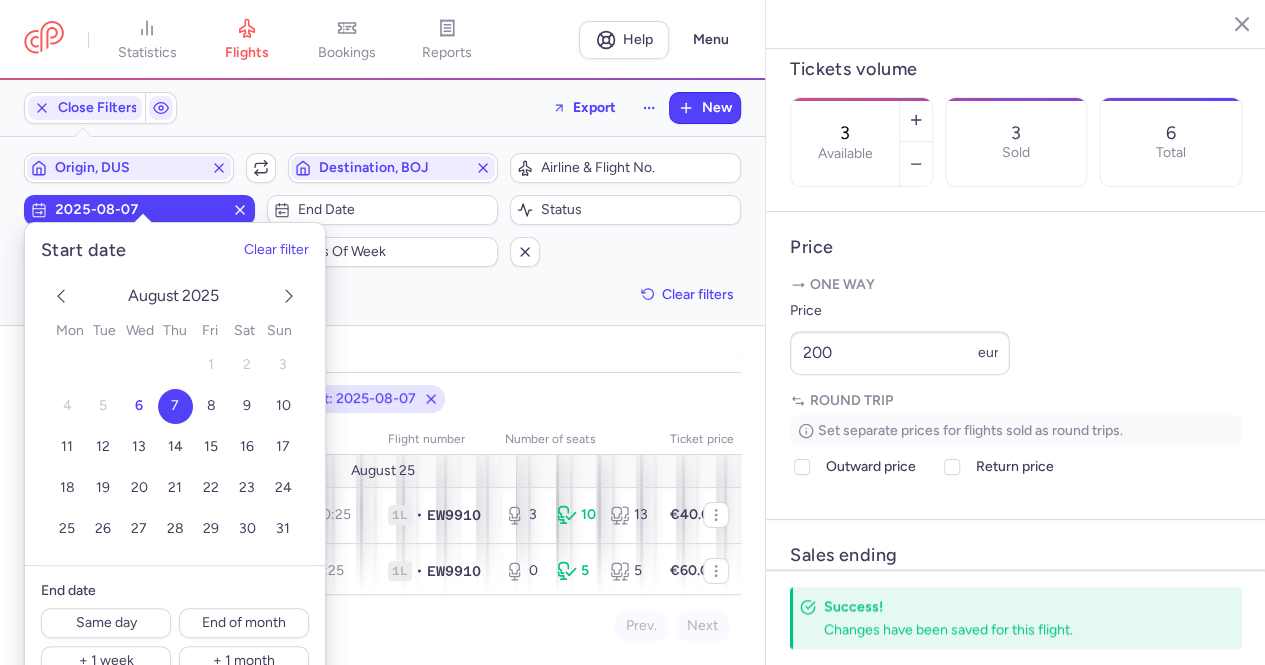 type 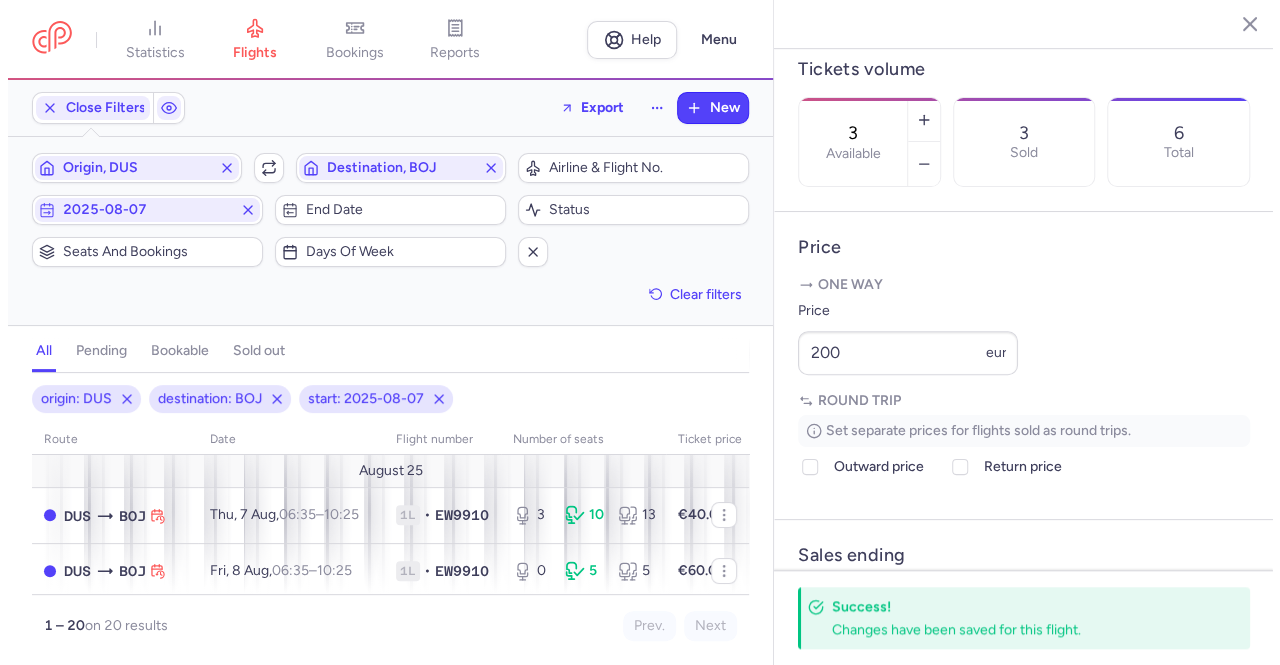 scroll, scrollTop: 0, scrollLeft: 0, axis: both 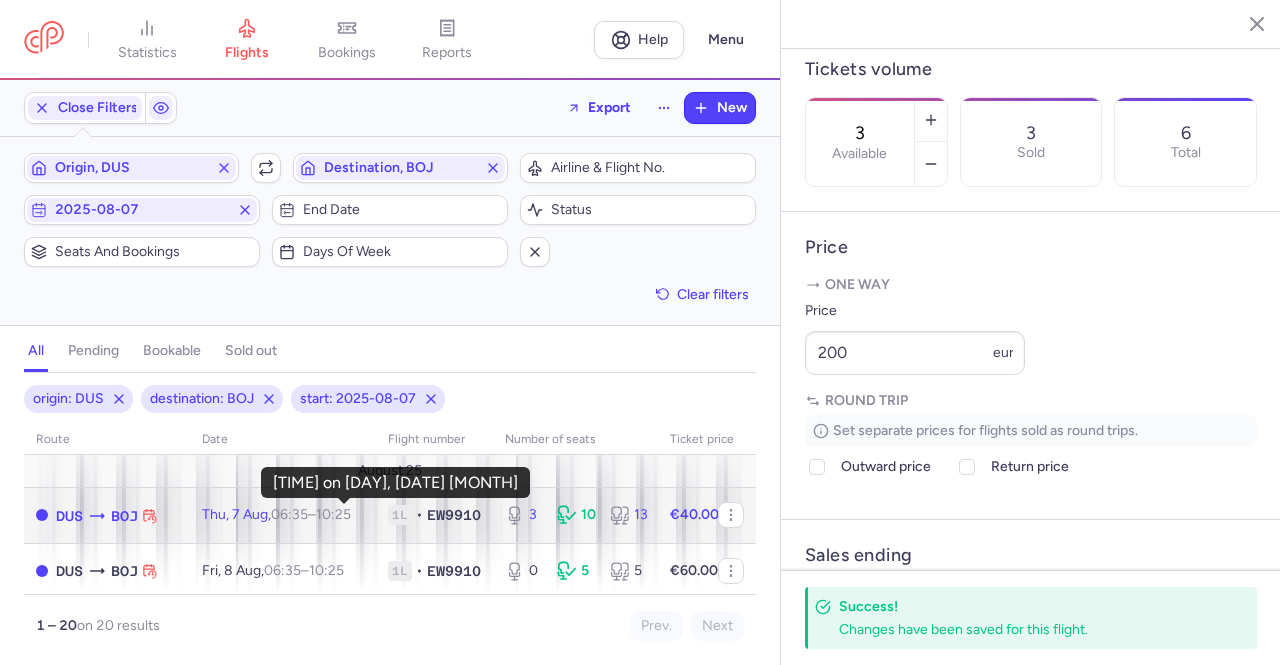 click on "10:25  +0" at bounding box center [333, 514] 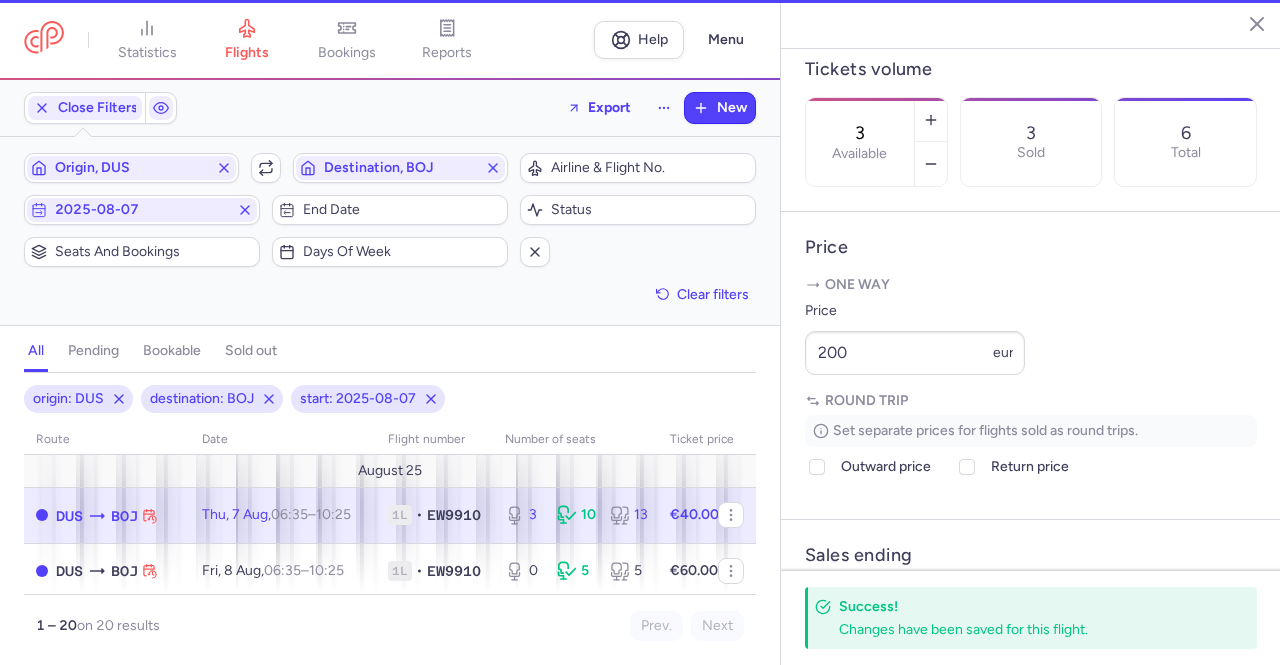 type on "1" 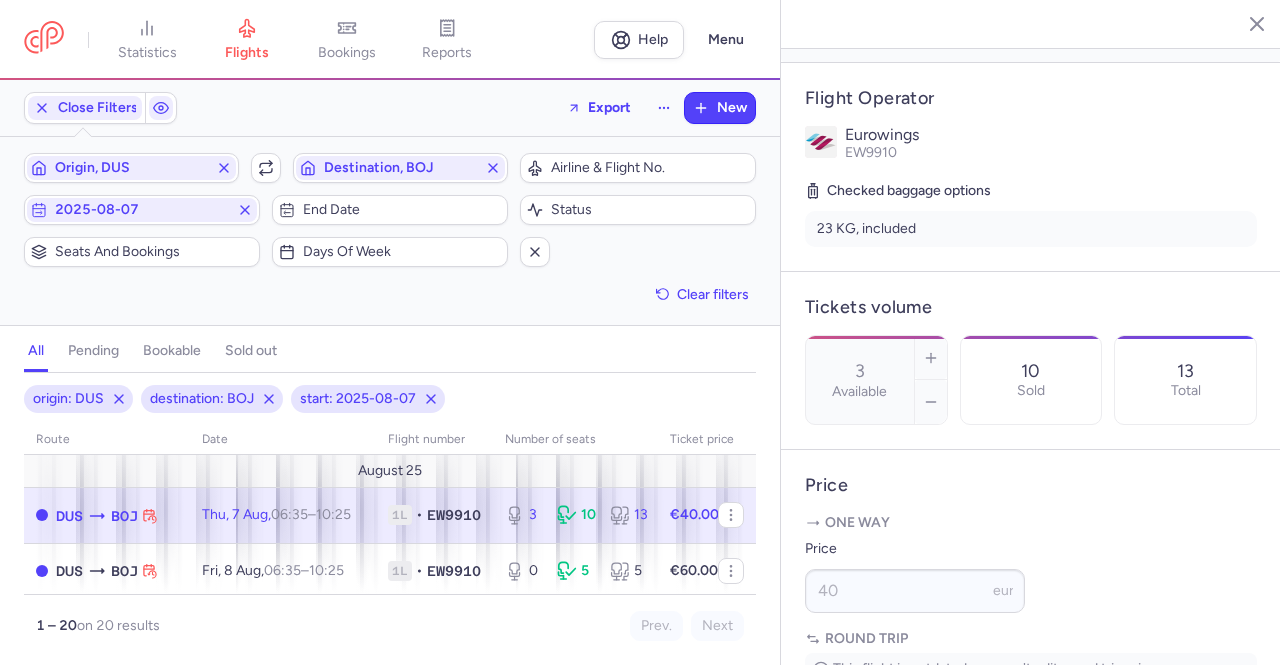 scroll, scrollTop: 344, scrollLeft: 0, axis: vertical 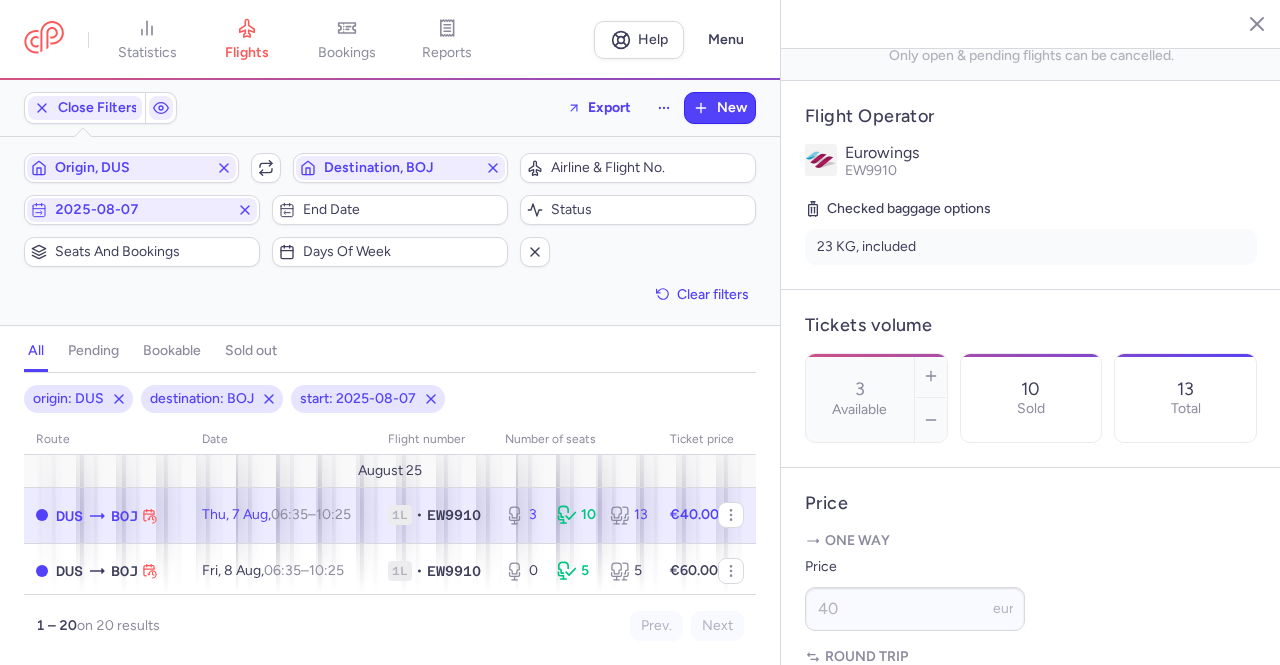 click on "06:35" at bounding box center [289, 514] 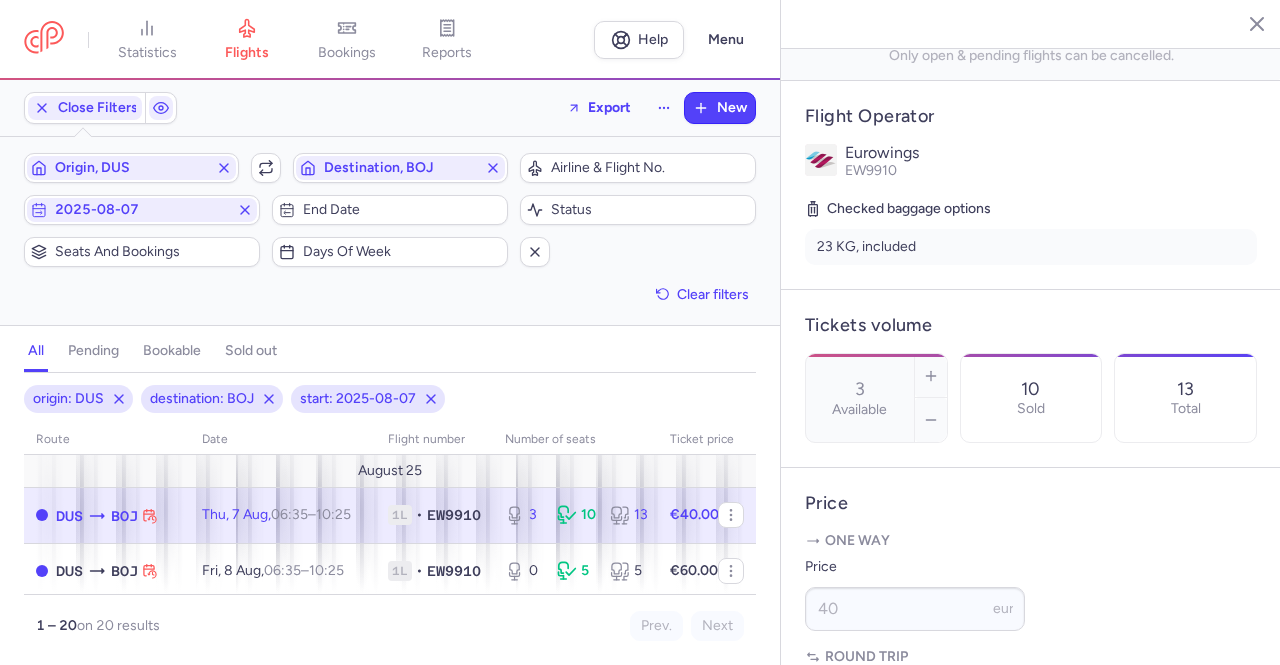 click on "[DAY], [DATE] [MONTH], [TIME] – [TIME] +0" 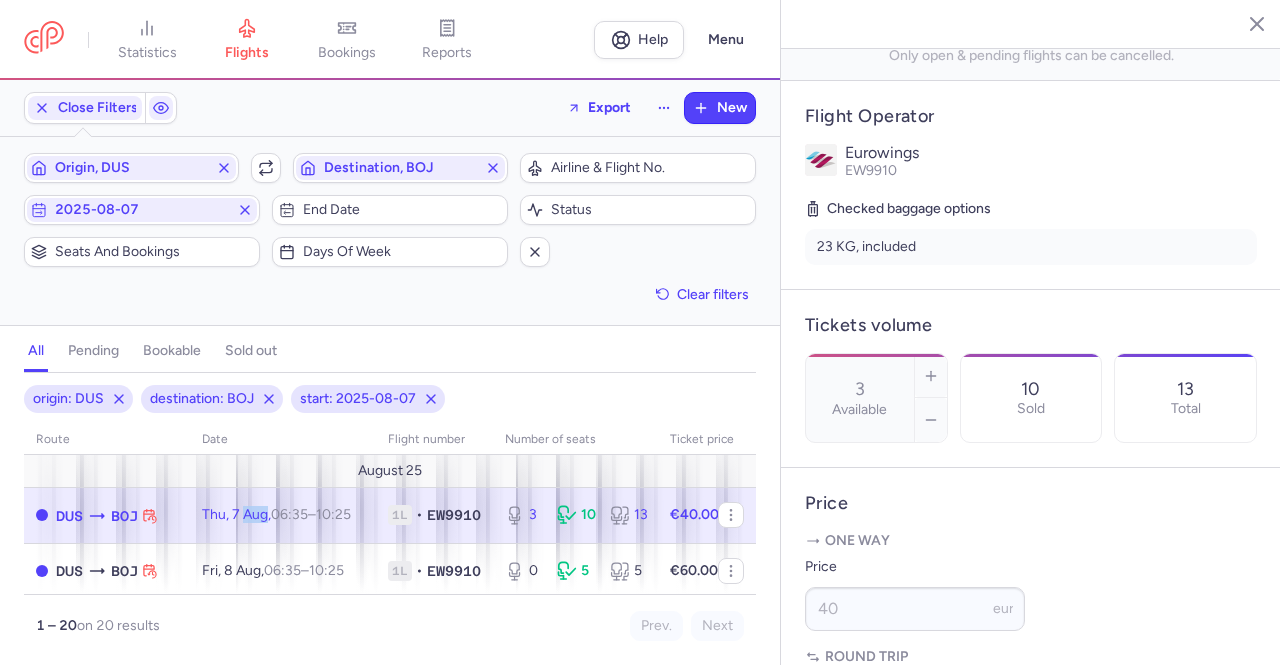 click on "[DAY], [DATE] [MONTH], [TIME] – [TIME] +0" 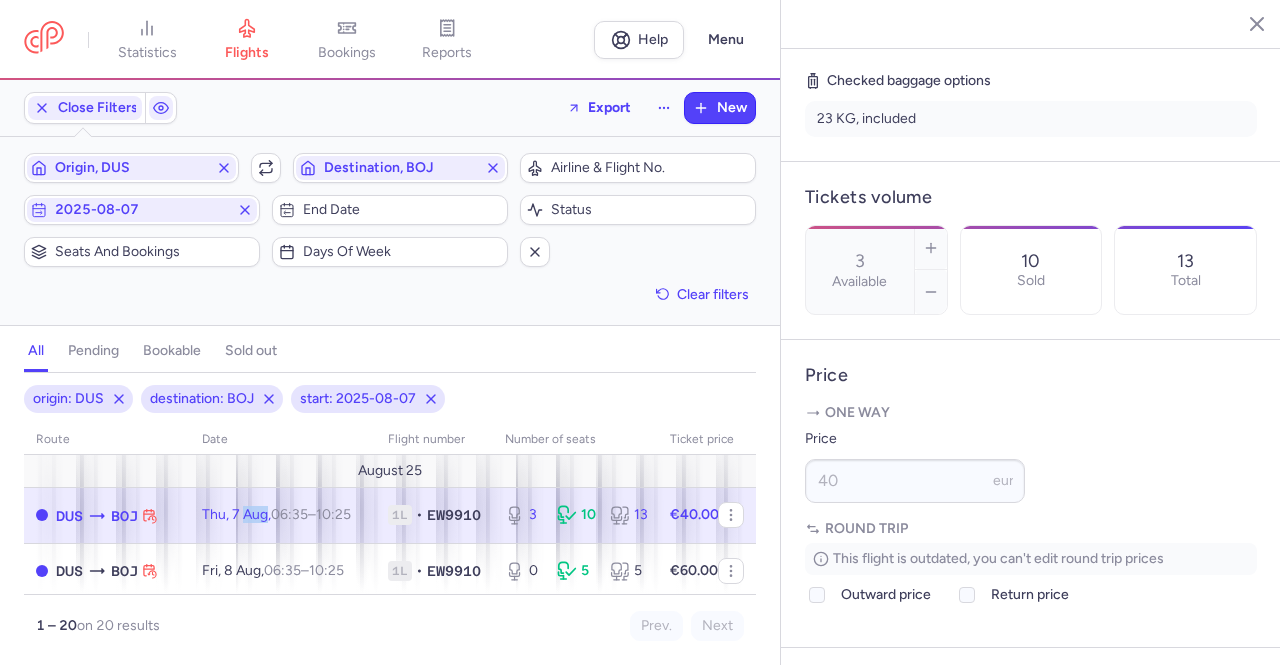 scroll, scrollTop: 500, scrollLeft: 0, axis: vertical 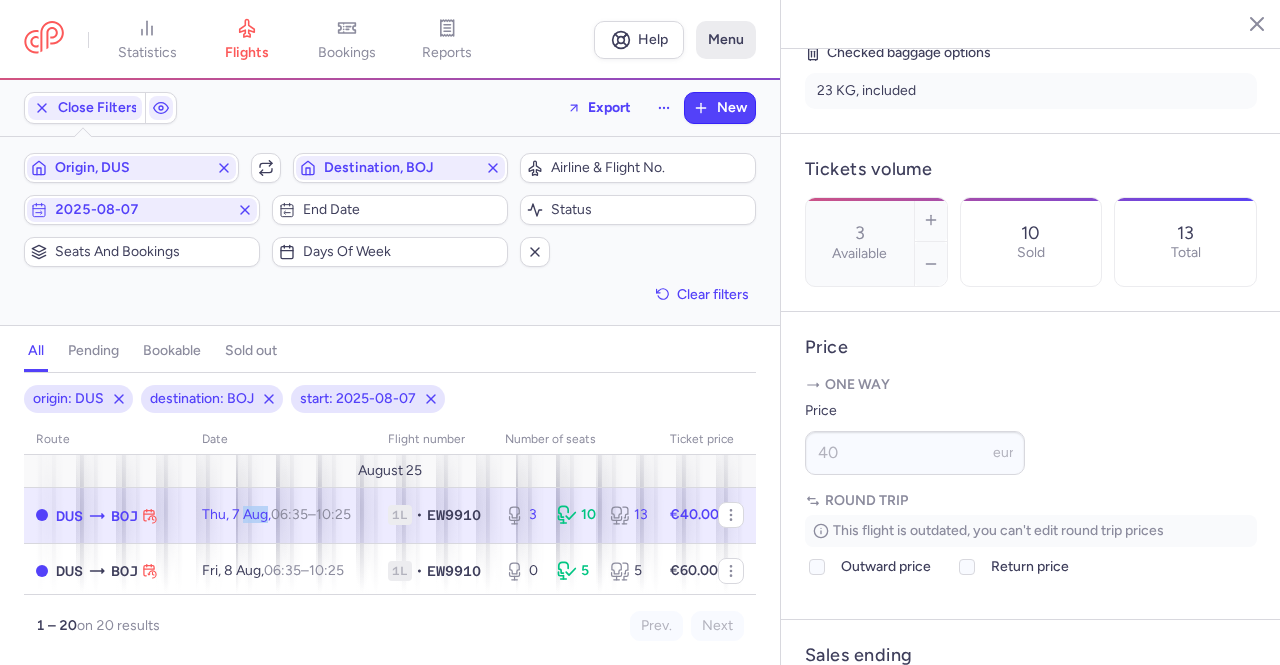 click on "Menu" 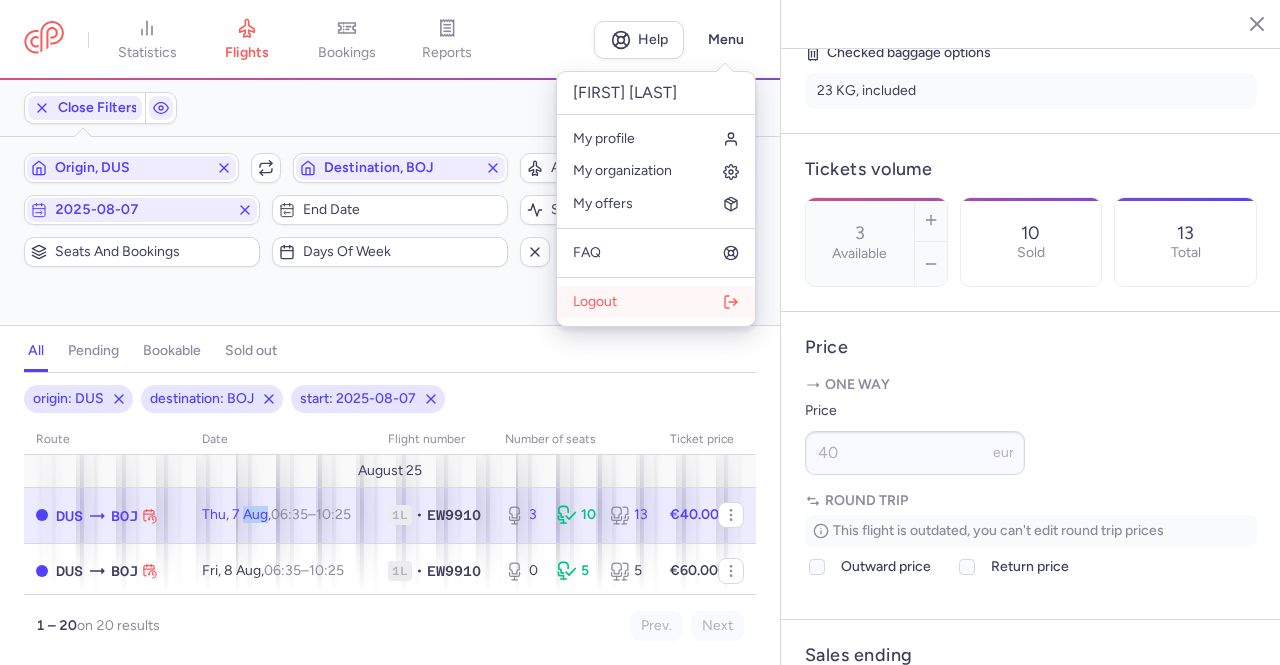 click on "Logout" at bounding box center [595, 302] 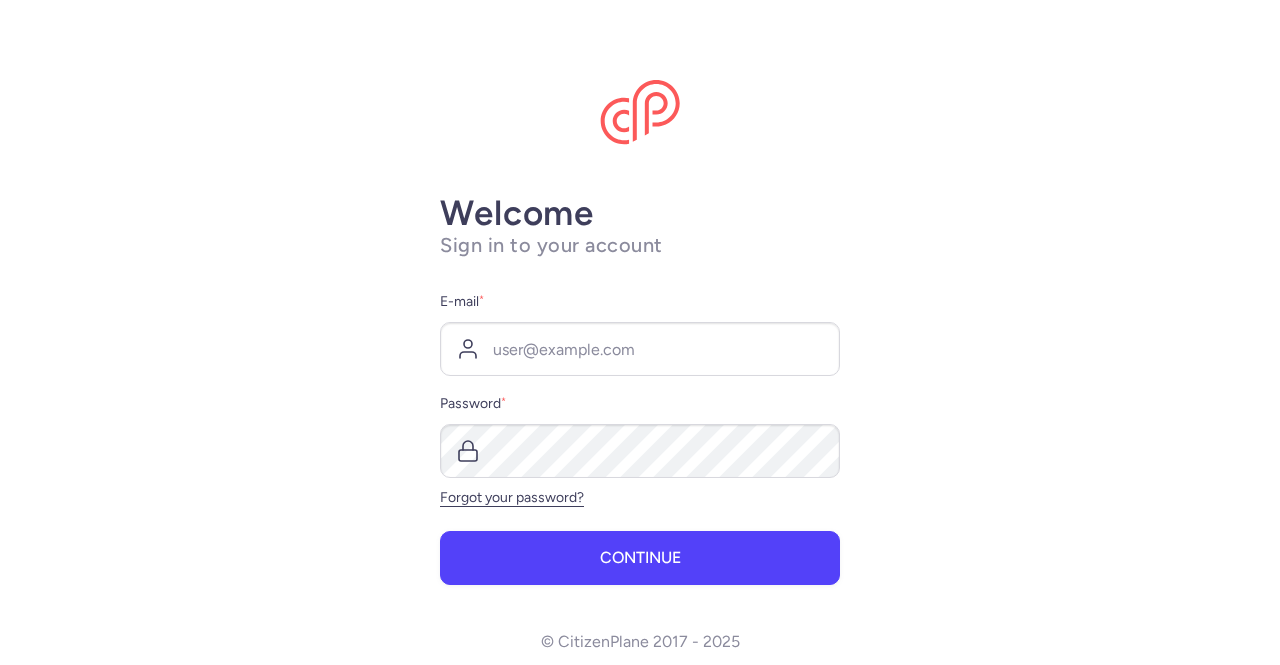 scroll, scrollTop: 0, scrollLeft: 0, axis: both 